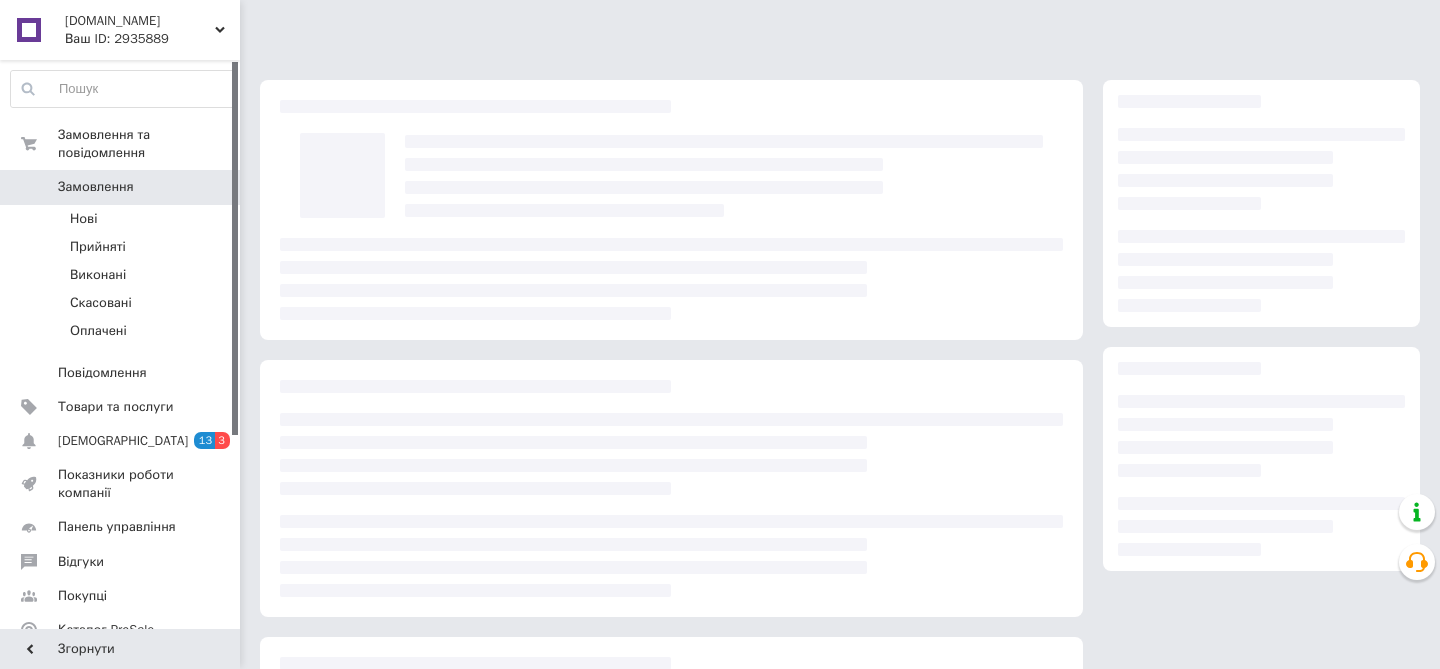 scroll, scrollTop: 0, scrollLeft: 0, axis: both 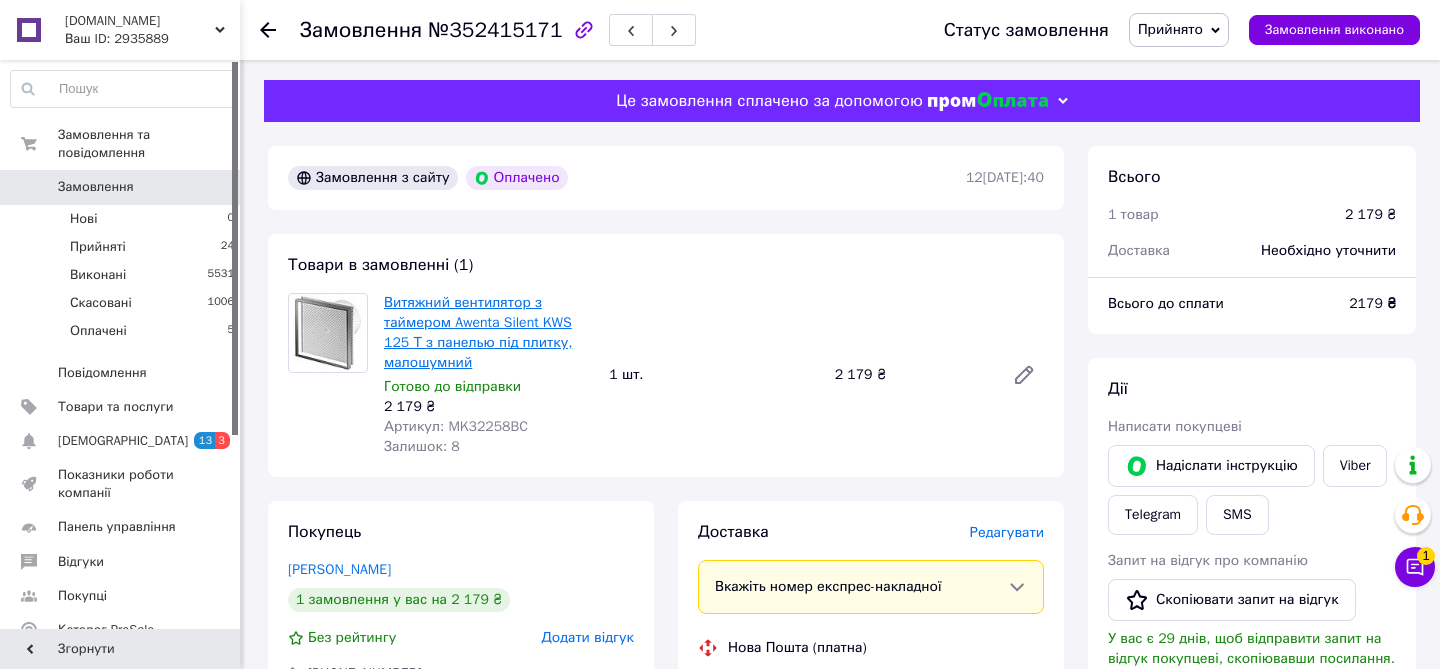 click on "Витяжний вентилятор з таймером Awenta Silent KWS 125 Т з панелью під плитку, малошумний" at bounding box center [478, 332] 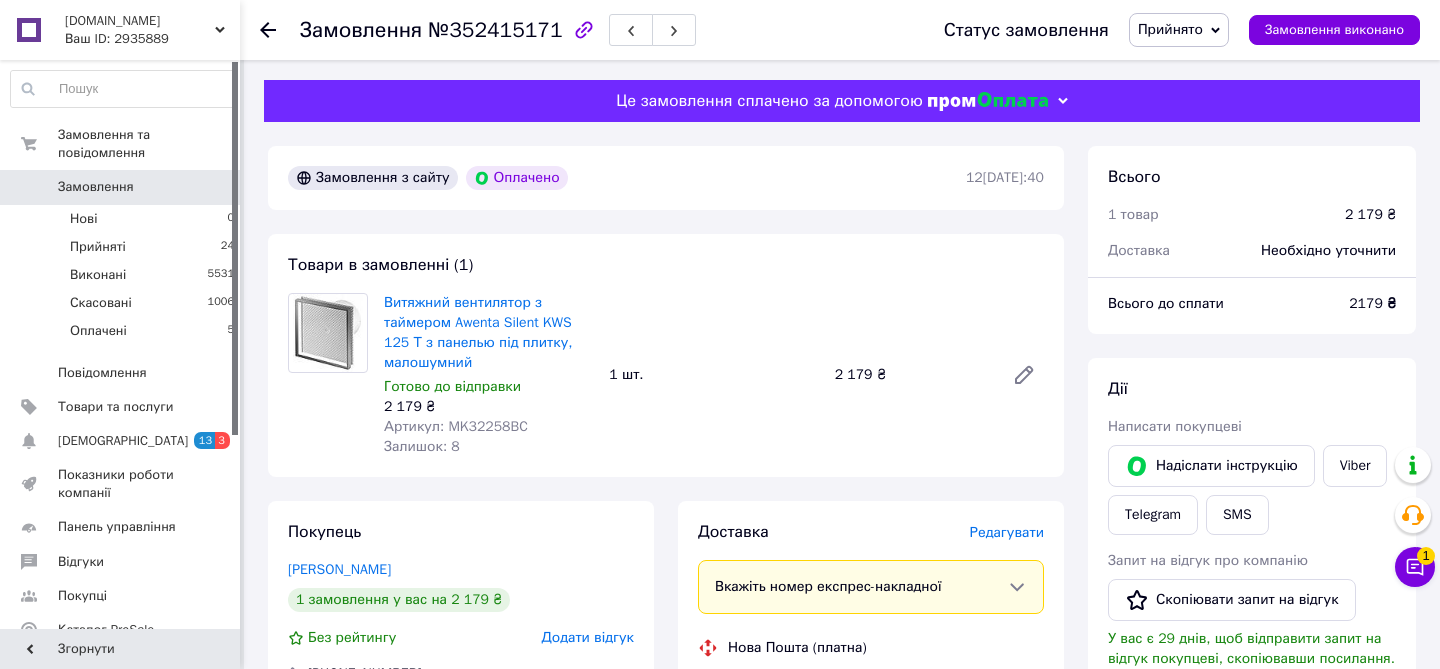 click on "Редагувати" at bounding box center [1007, 532] 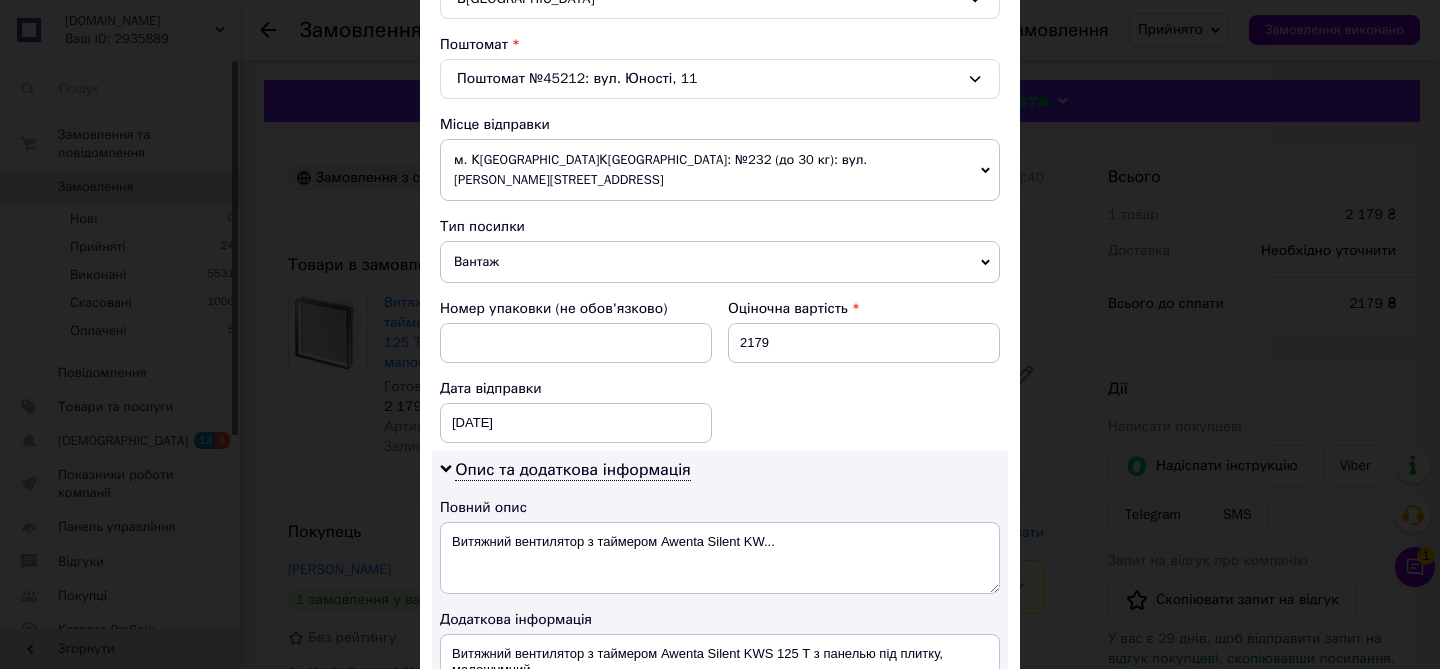 scroll, scrollTop: 903, scrollLeft: 0, axis: vertical 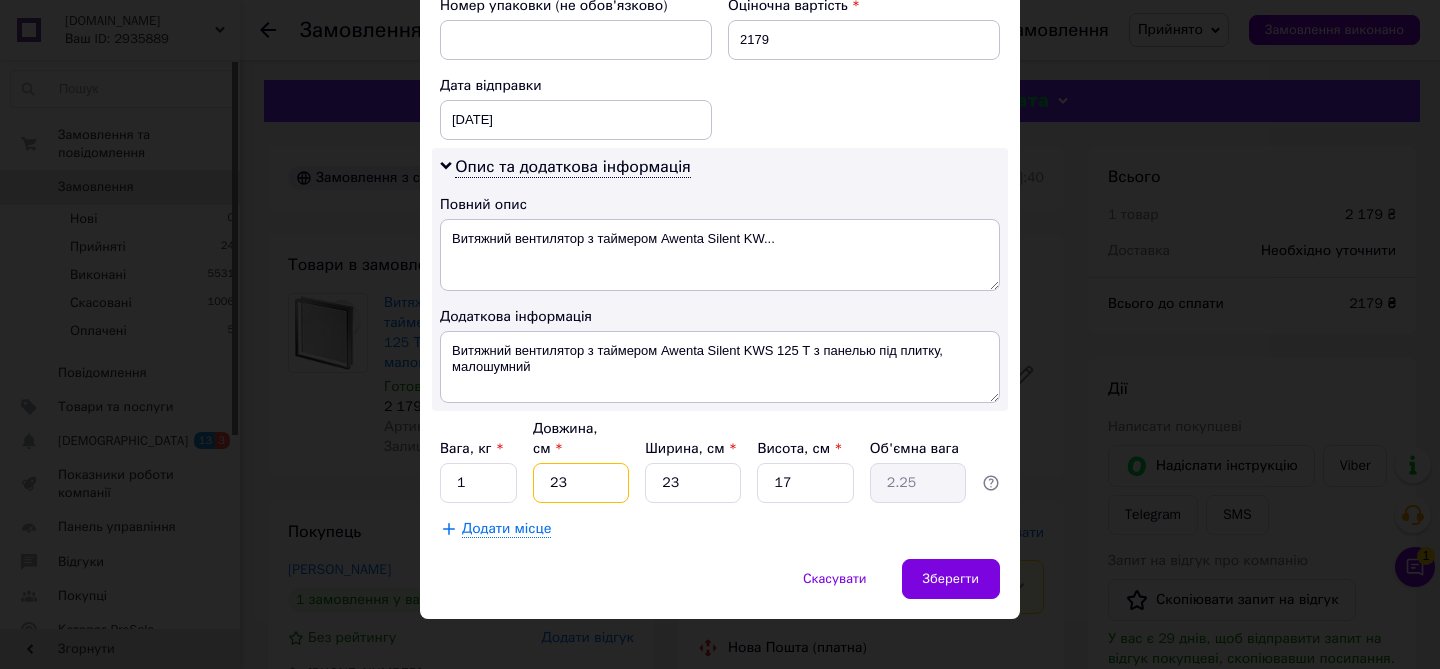 click on "23" at bounding box center [581, 483] 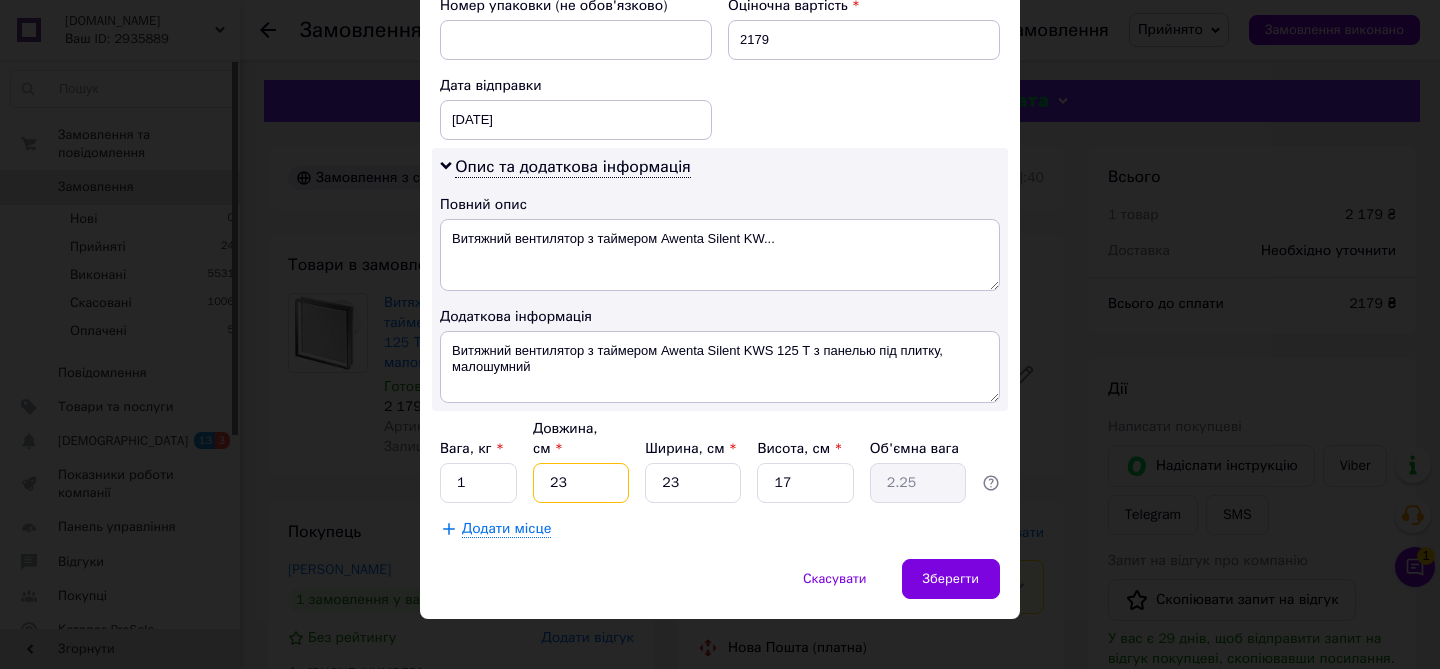 type on "2" 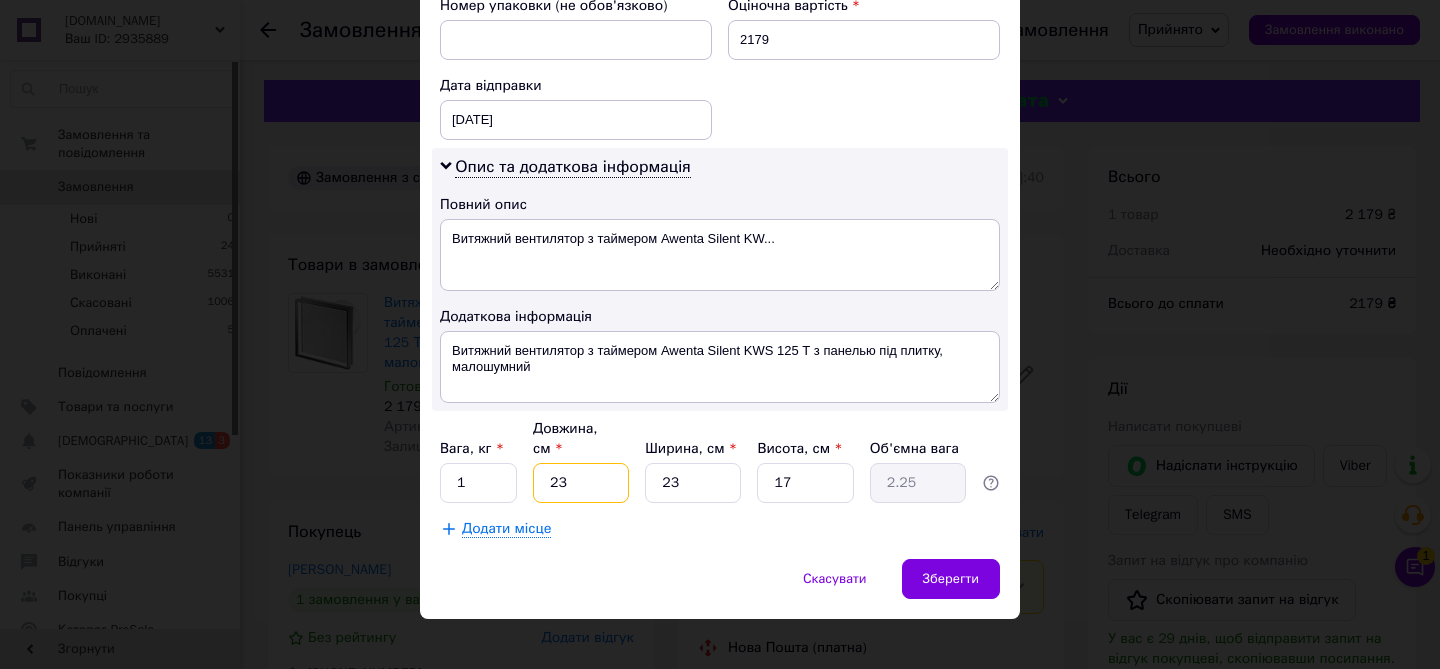 type on "0.2" 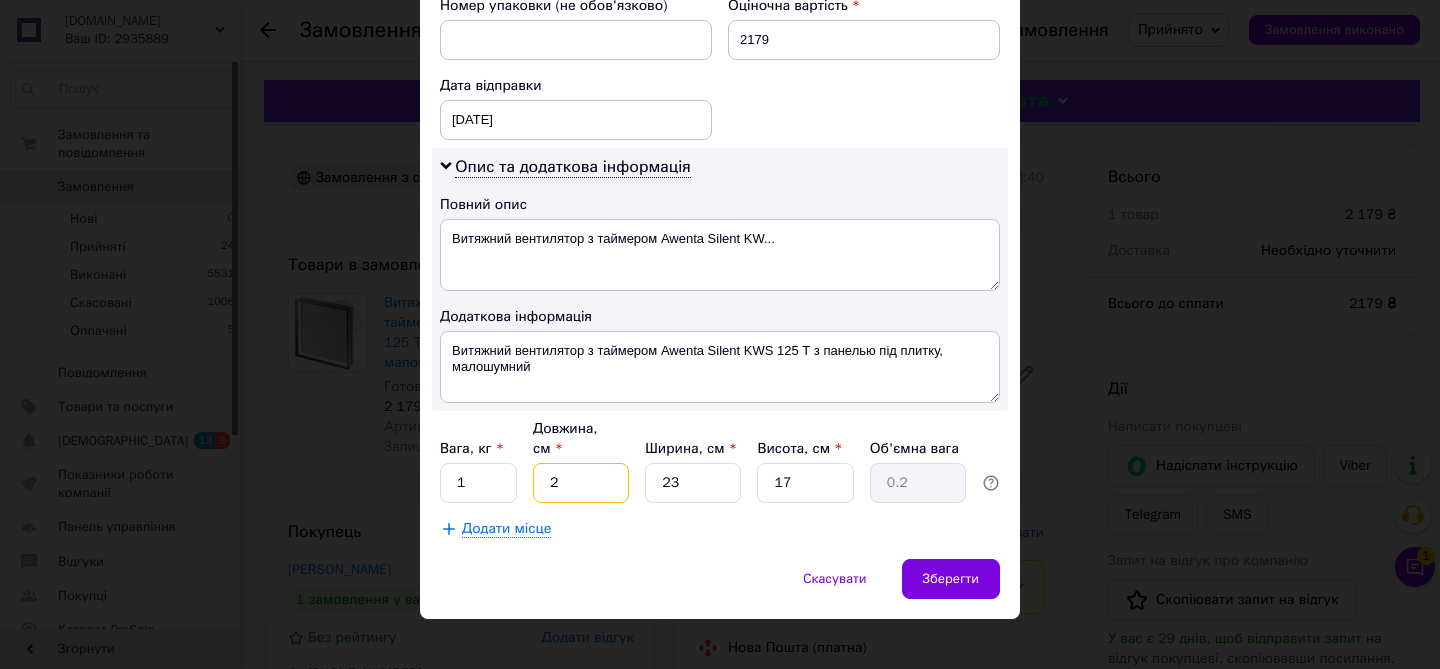 type on "26" 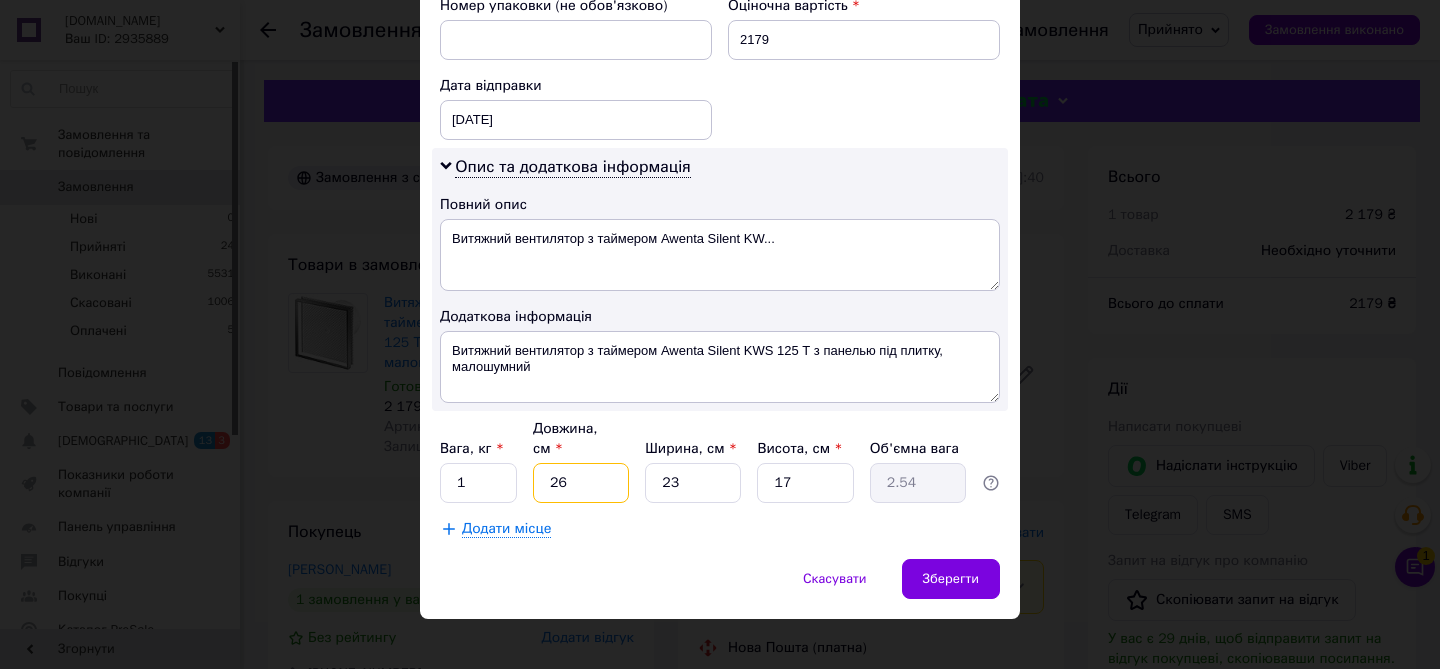 type on "26" 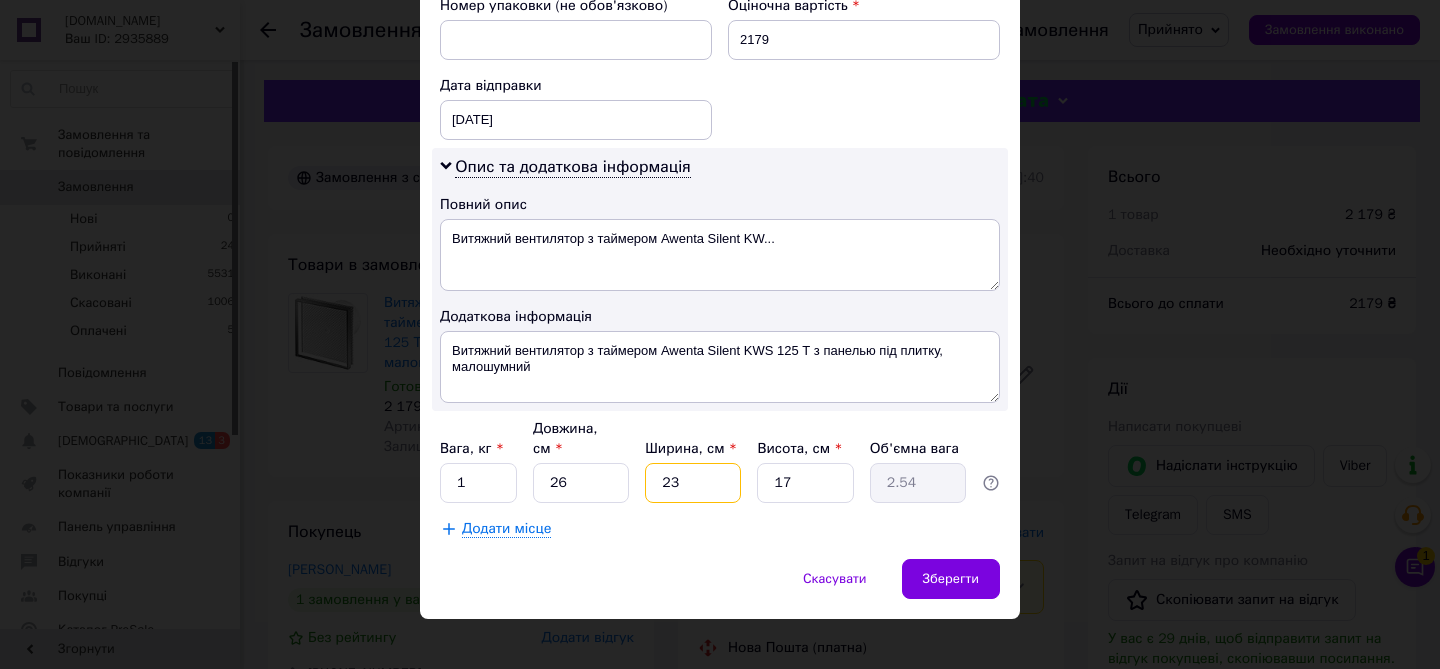 click on "23" at bounding box center (693, 483) 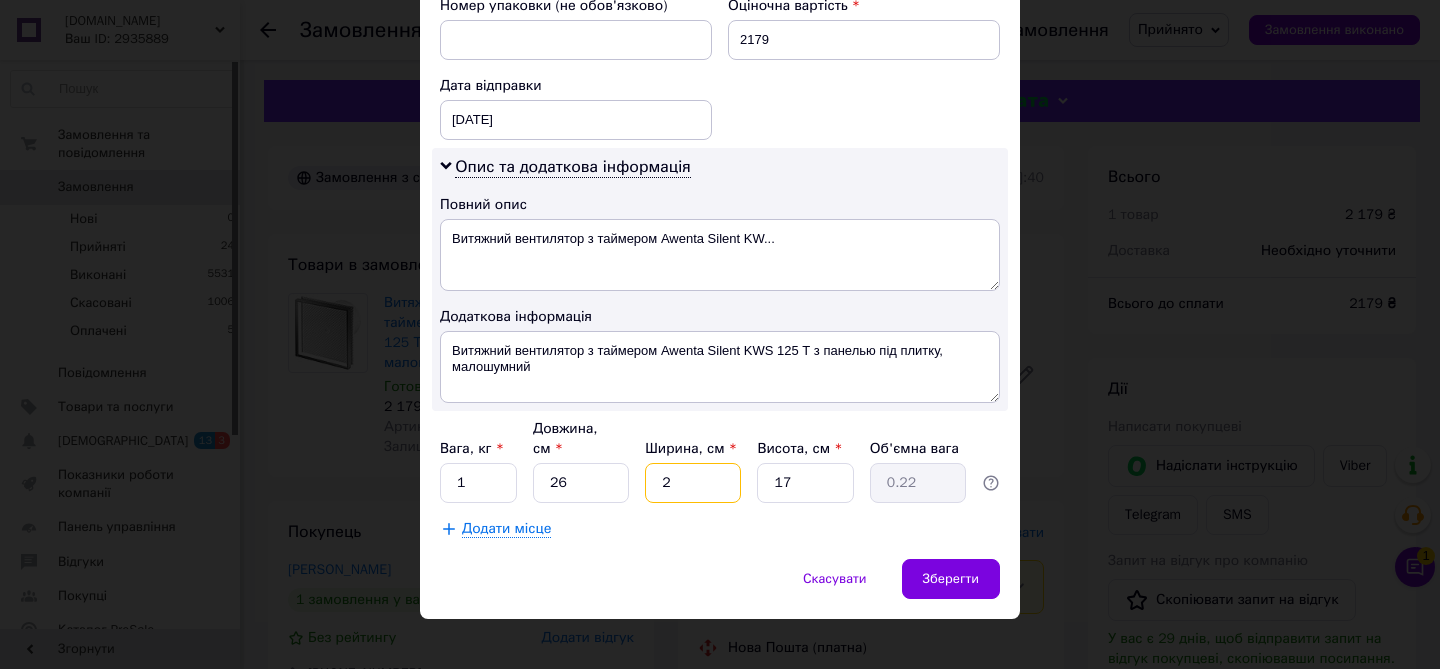 type on "24" 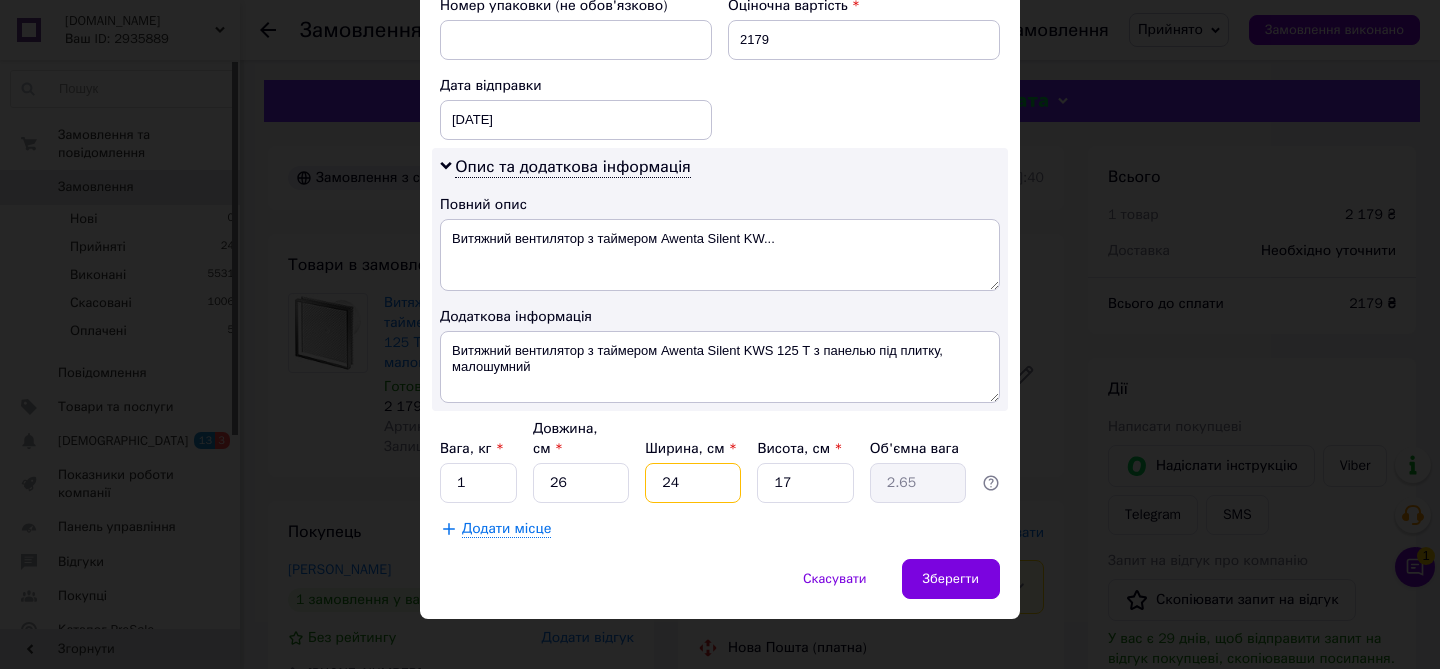 type on "24" 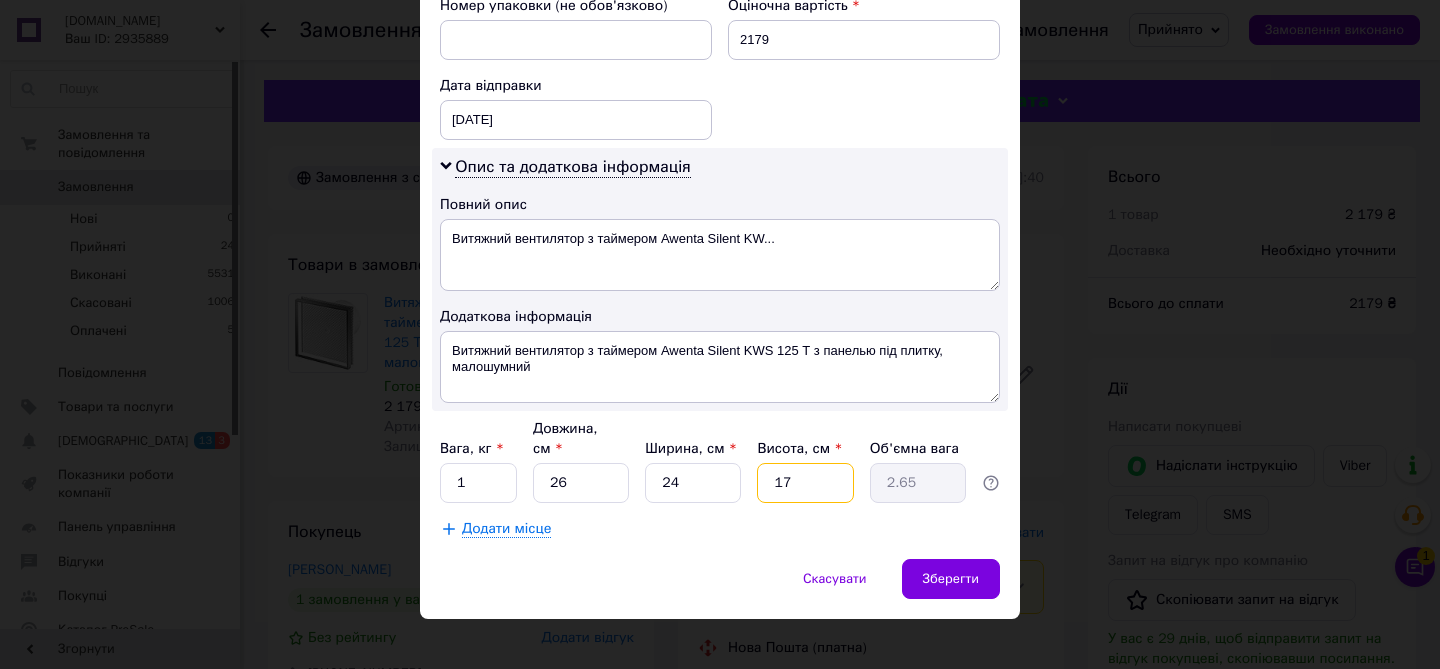 click on "17" at bounding box center (805, 483) 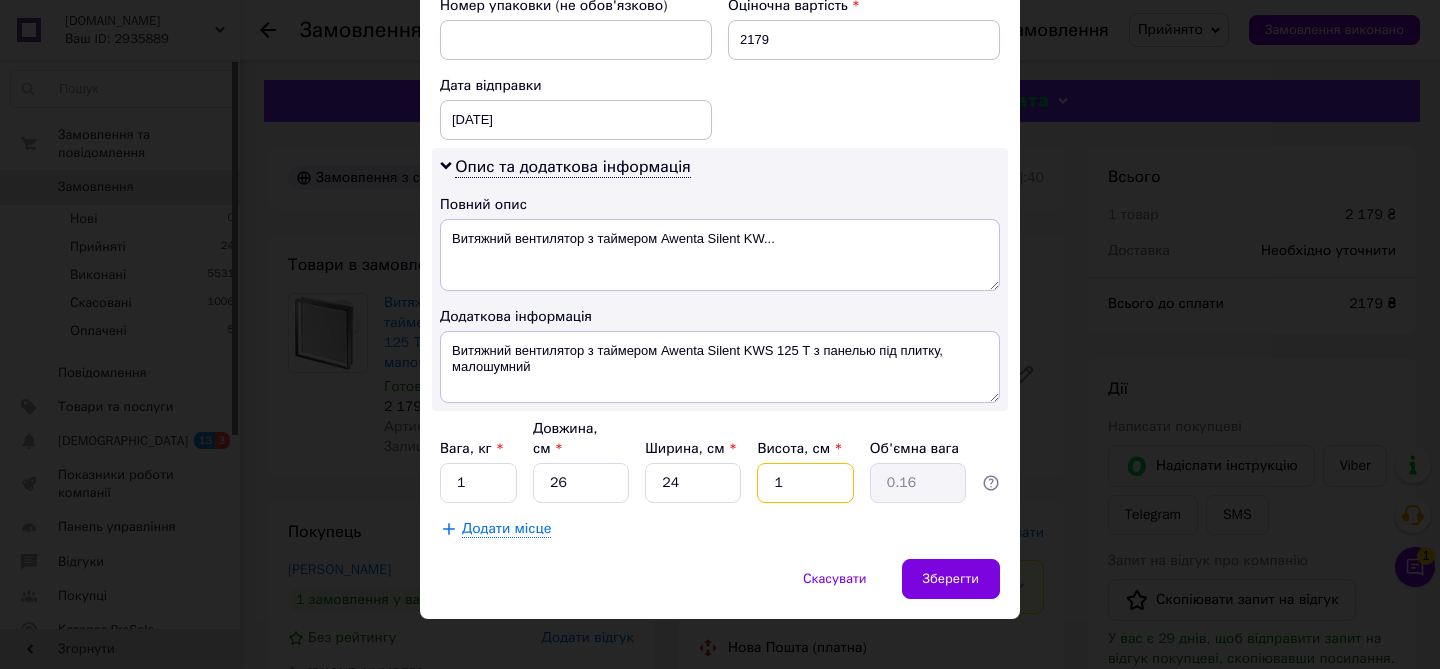type on "16" 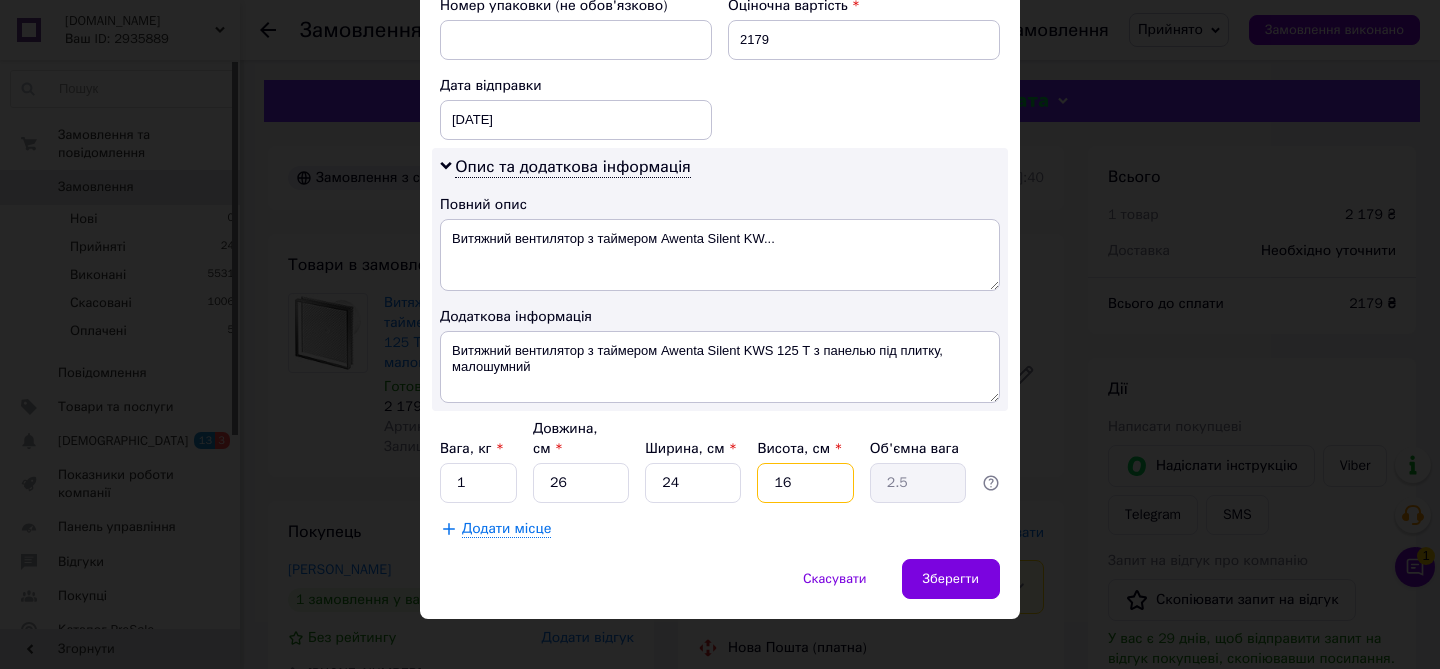 type on "16" 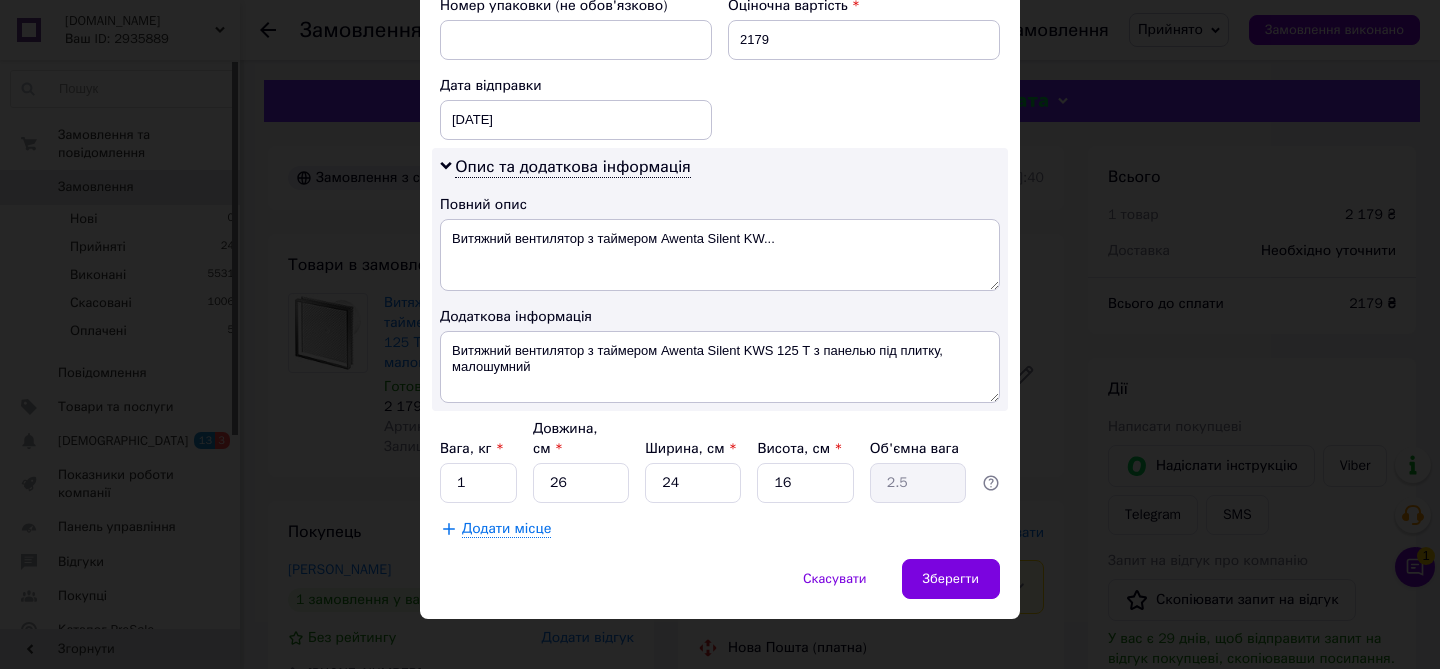 click on "Додати місце" at bounding box center [720, 529] 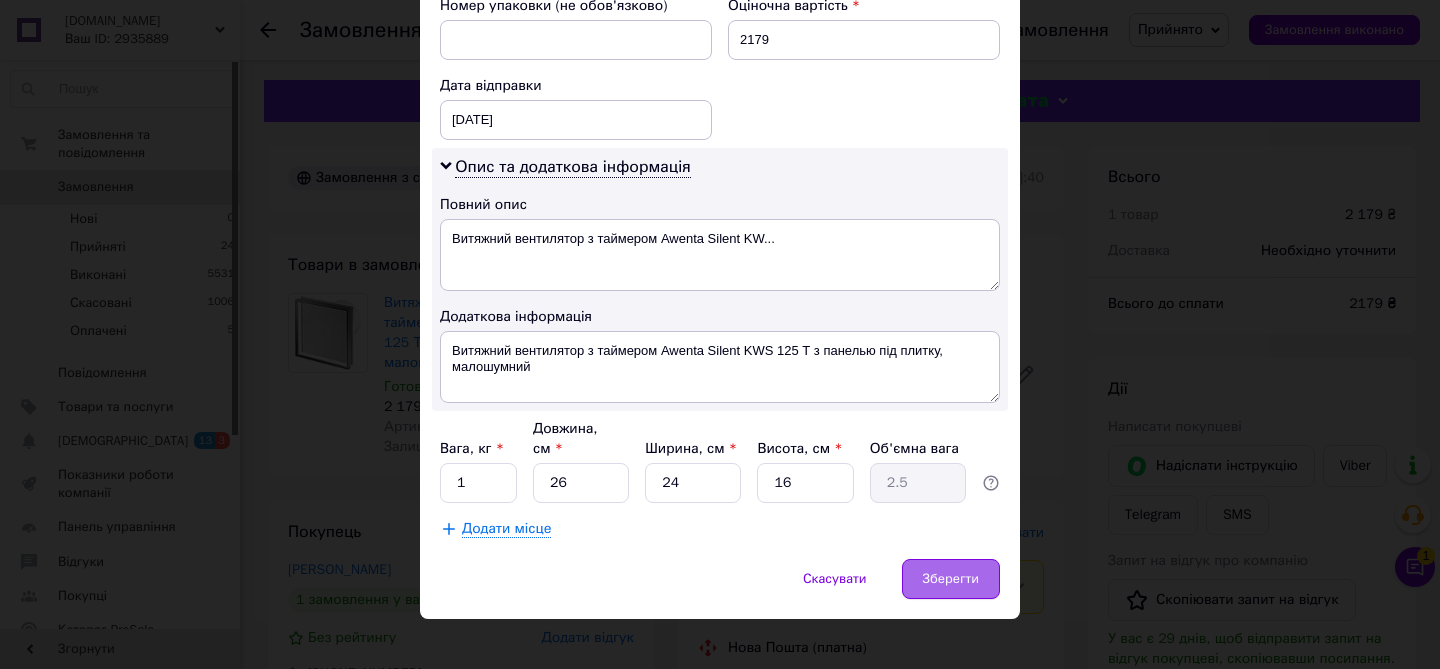click on "Зберегти" at bounding box center [951, 579] 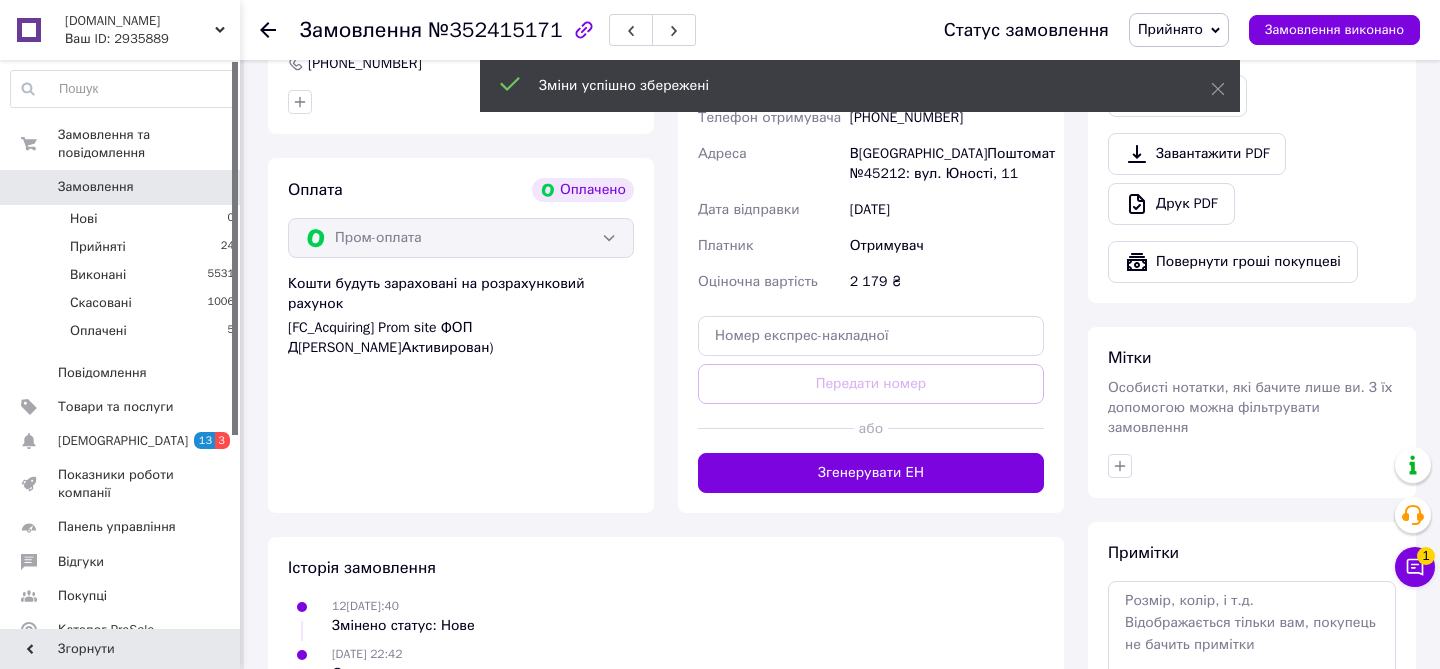 scroll, scrollTop: 628, scrollLeft: 0, axis: vertical 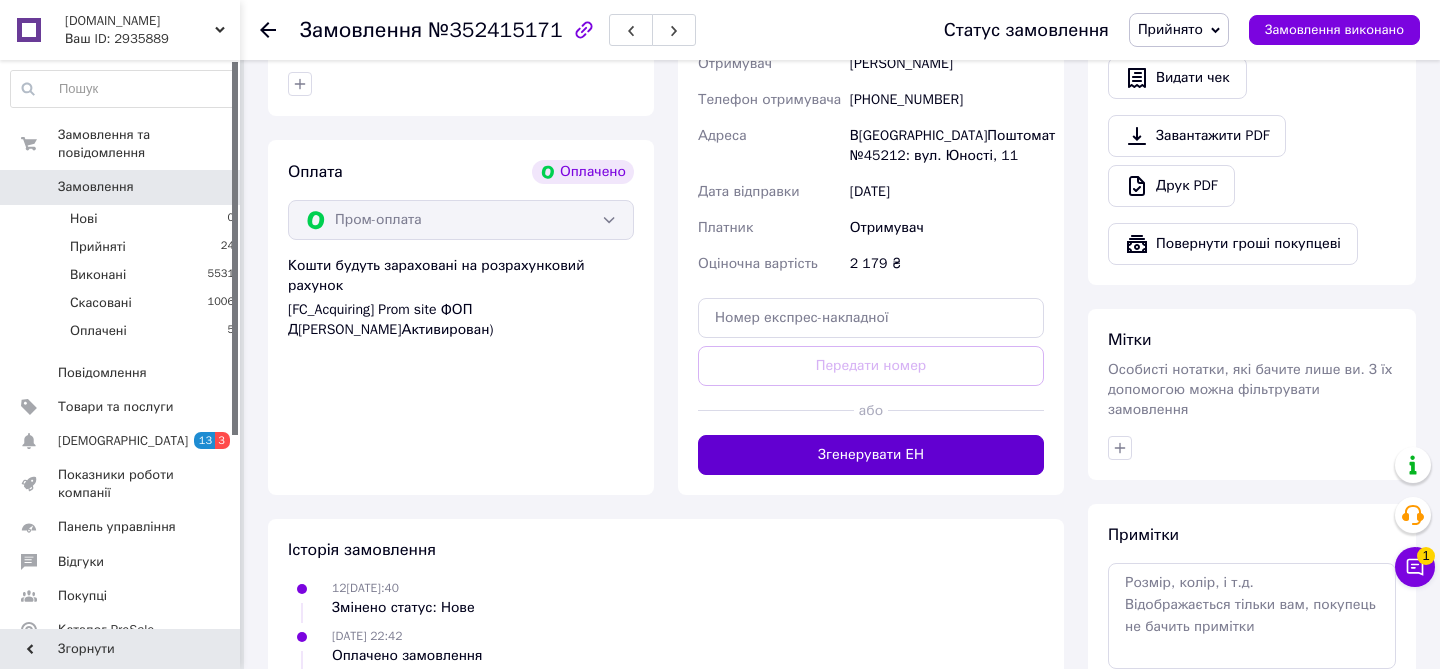 click on "Згенерувати ЕН" at bounding box center (871, 455) 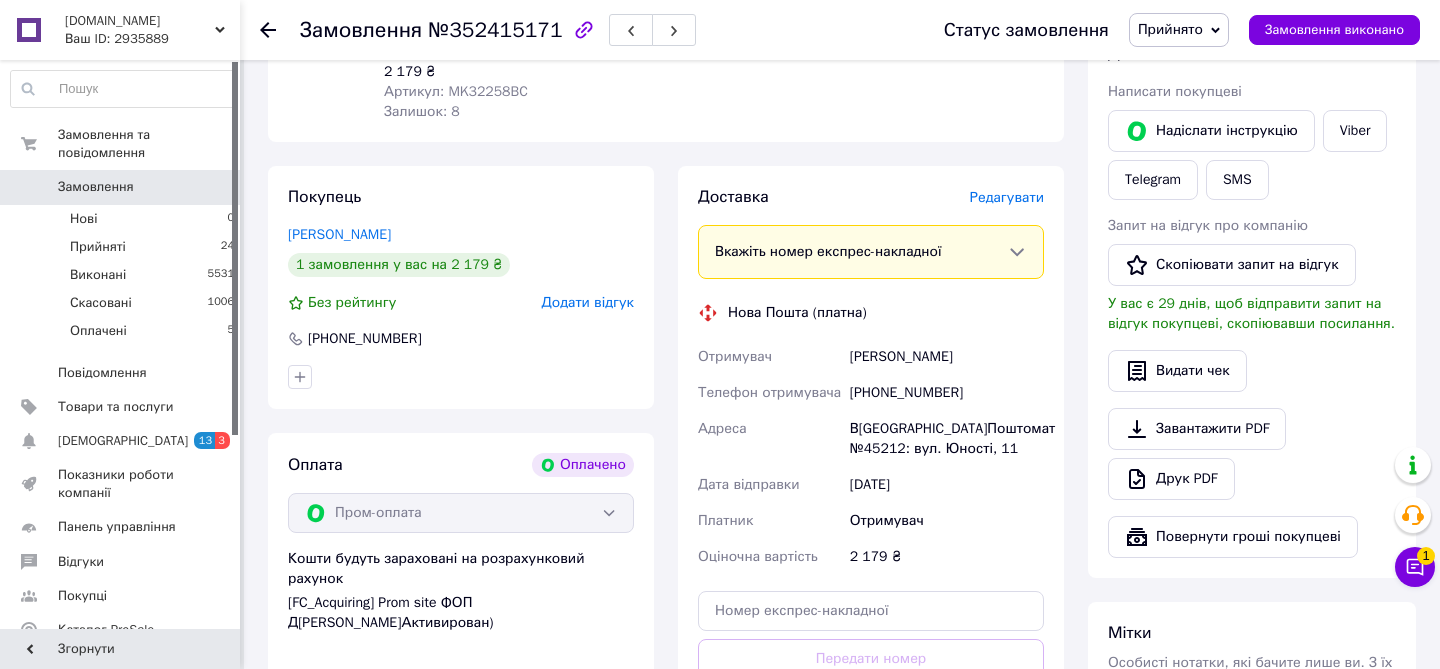 scroll, scrollTop: 328, scrollLeft: 0, axis: vertical 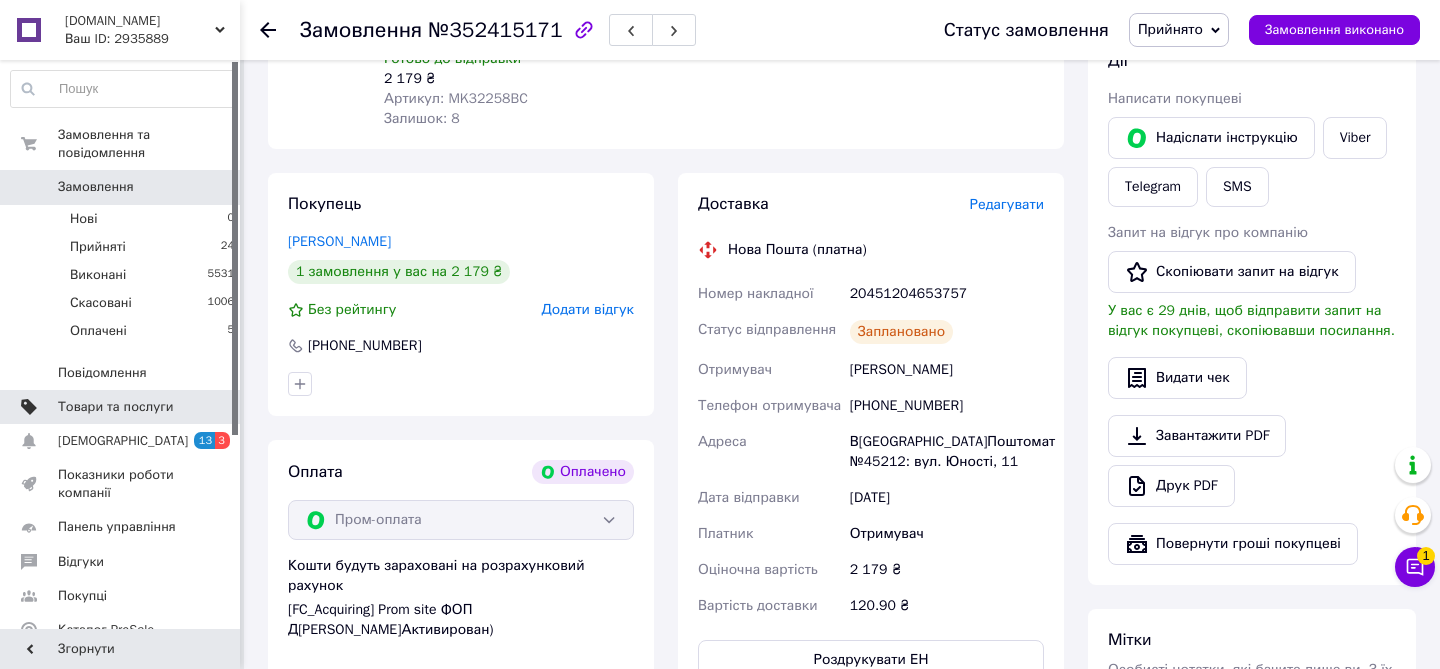 click on "Товари та послуги" at bounding box center (115, 407) 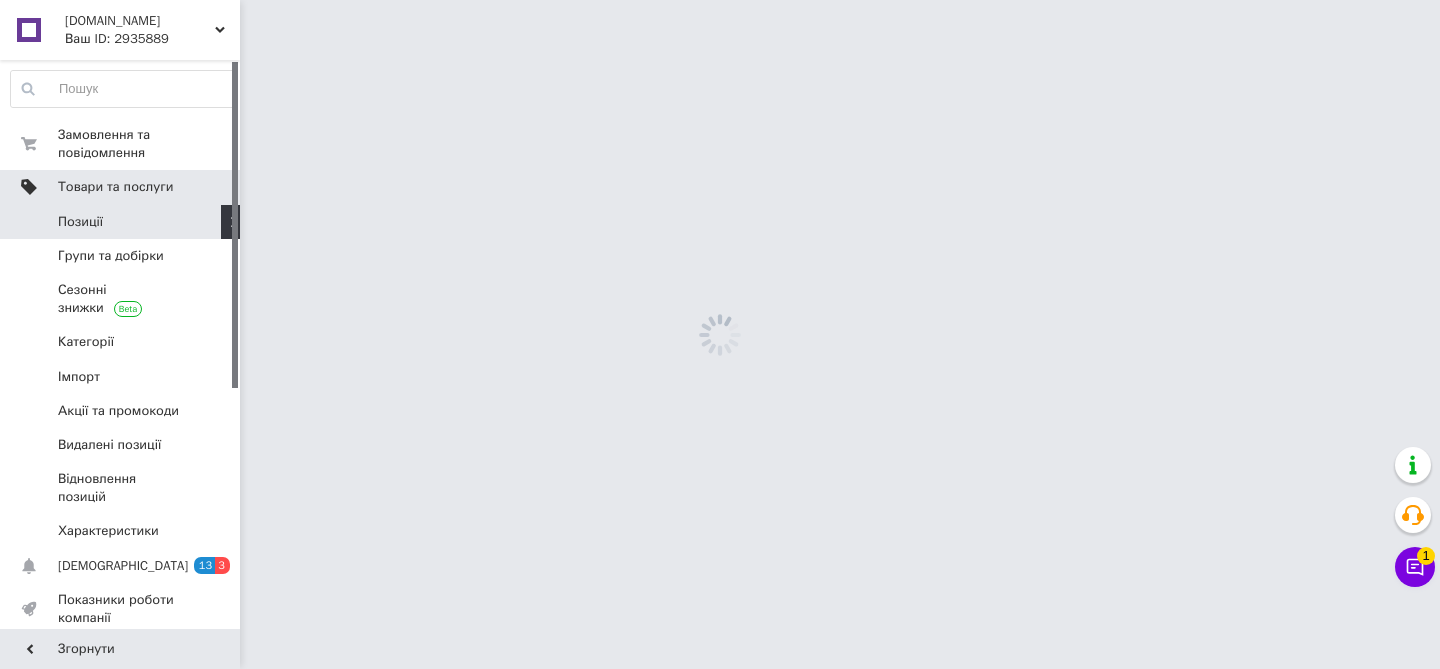 scroll, scrollTop: 0, scrollLeft: 0, axis: both 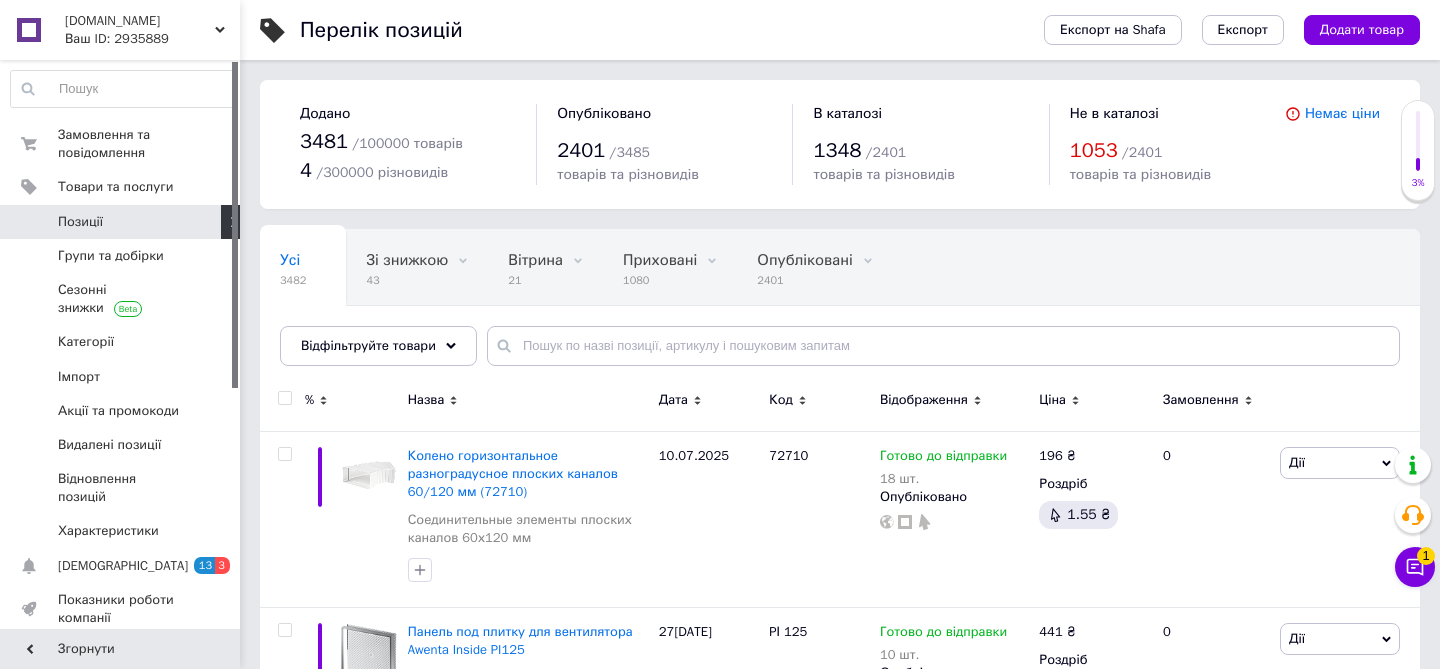 click 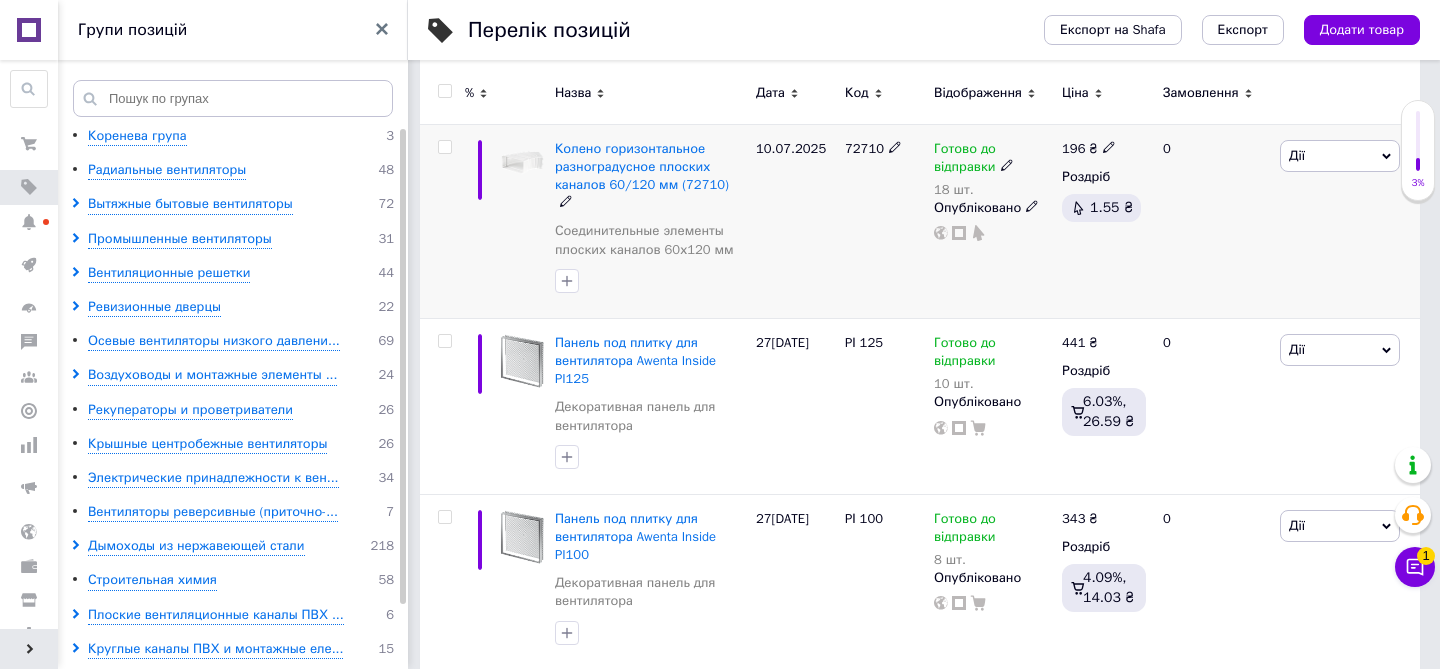scroll, scrollTop: 309, scrollLeft: 0, axis: vertical 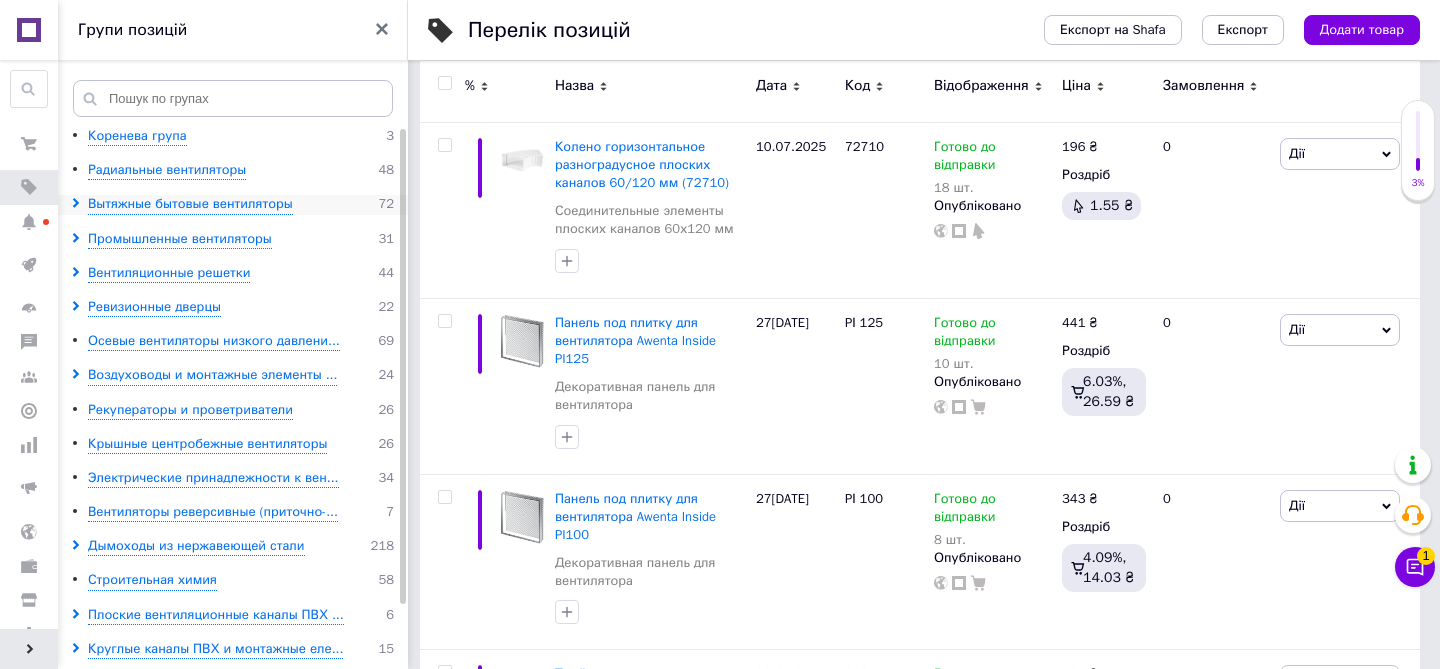 click 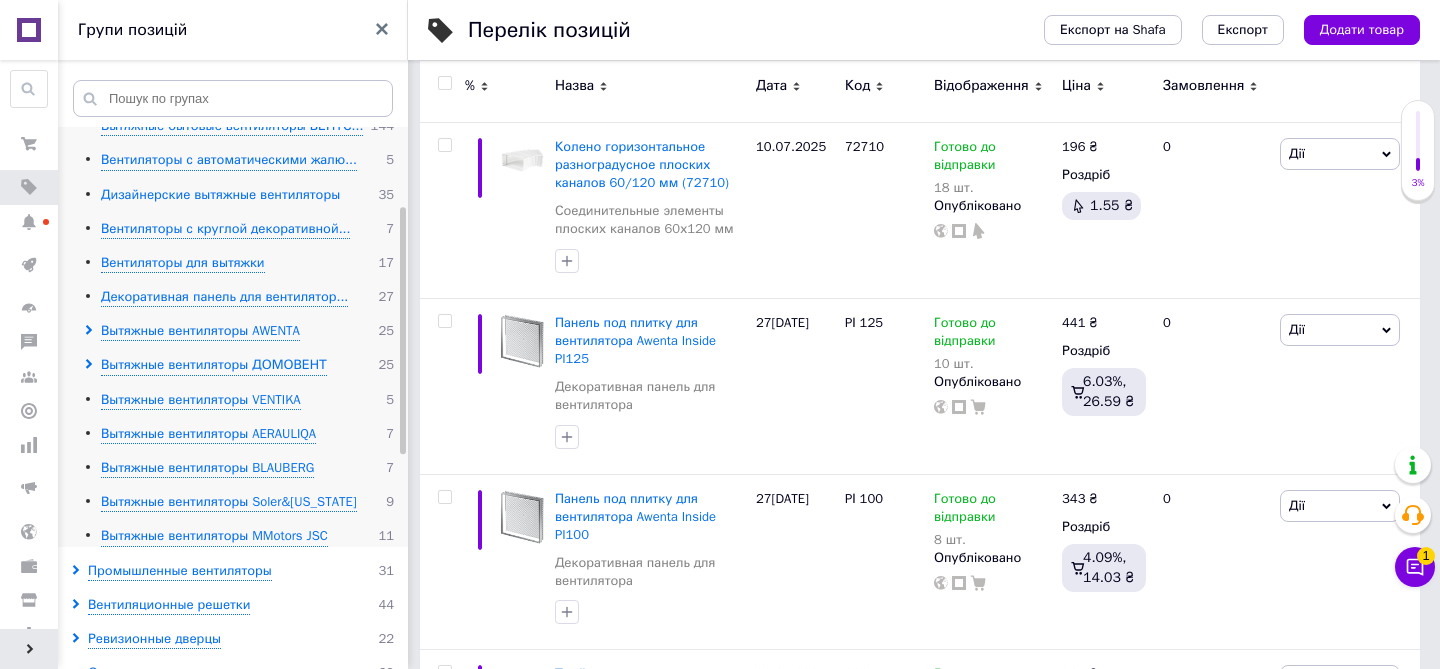 scroll, scrollTop: 216, scrollLeft: 0, axis: vertical 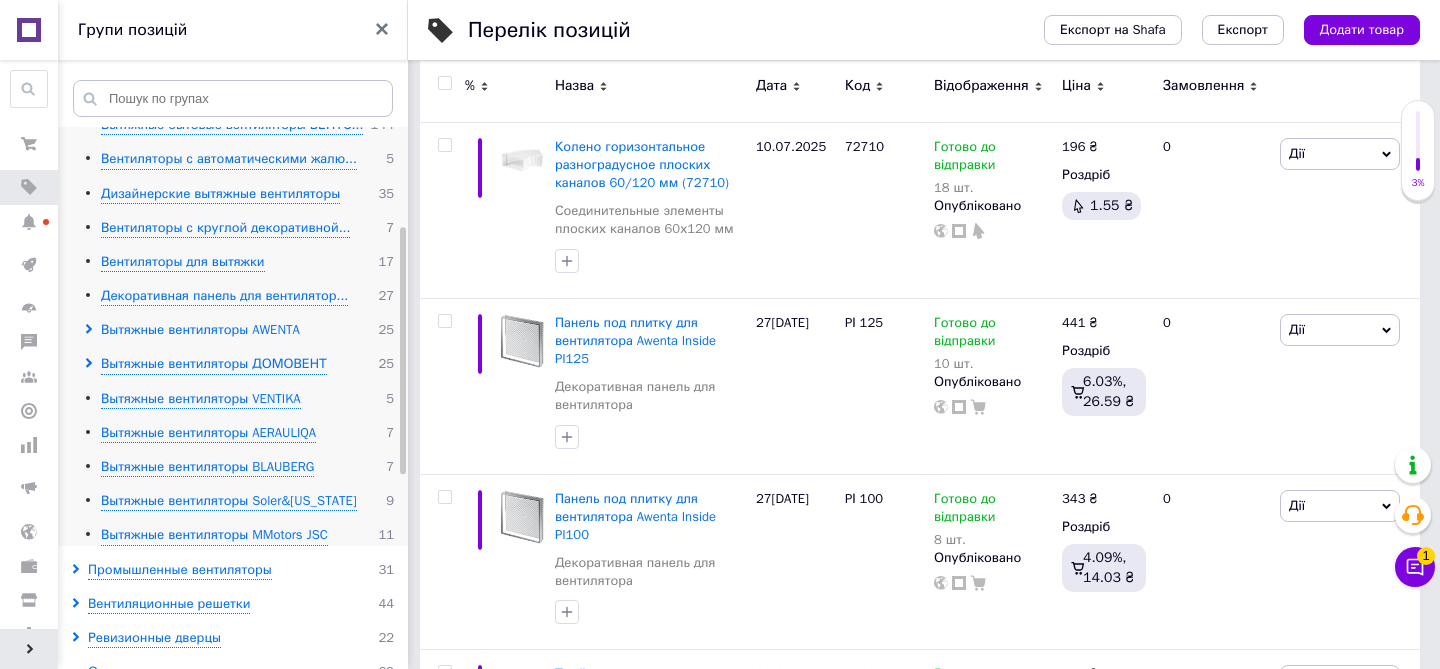 click on "Вытяжные вентиляторы AWENTA" at bounding box center (200, 330) 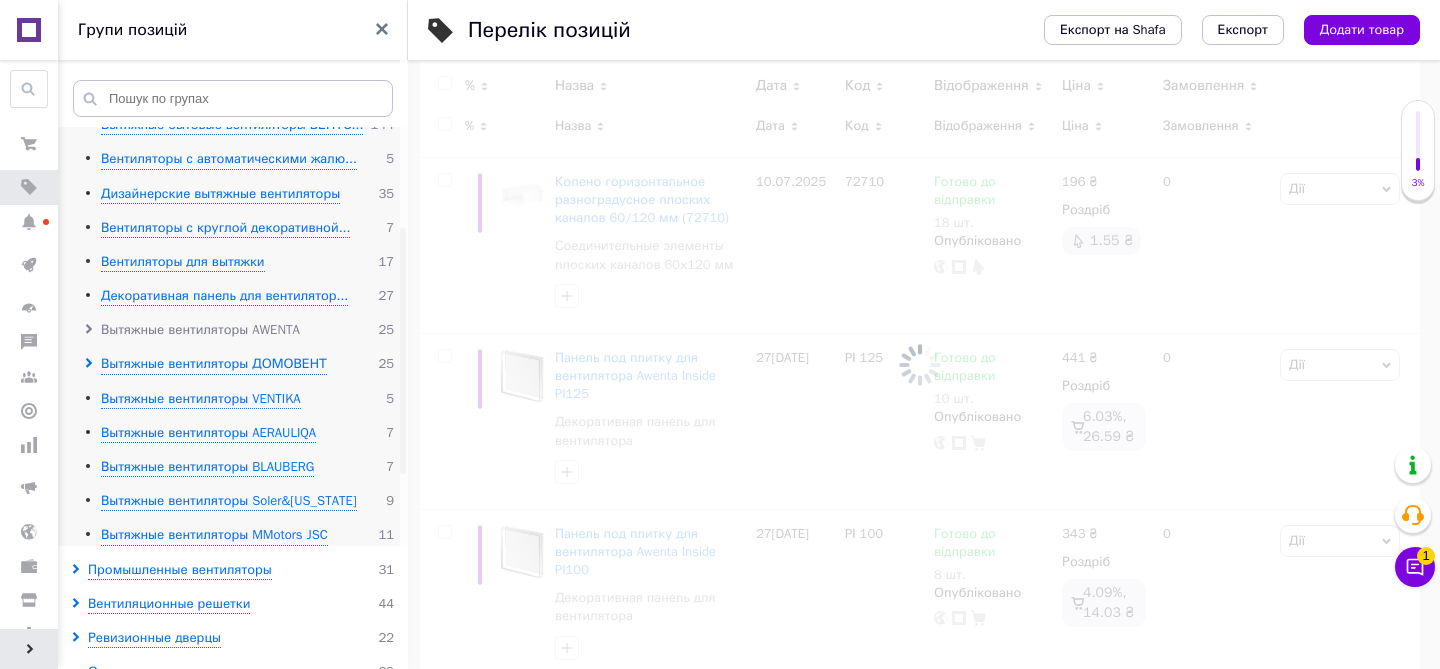 scroll, scrollTop: 0, scrollLeft: 87, axis: horizontal 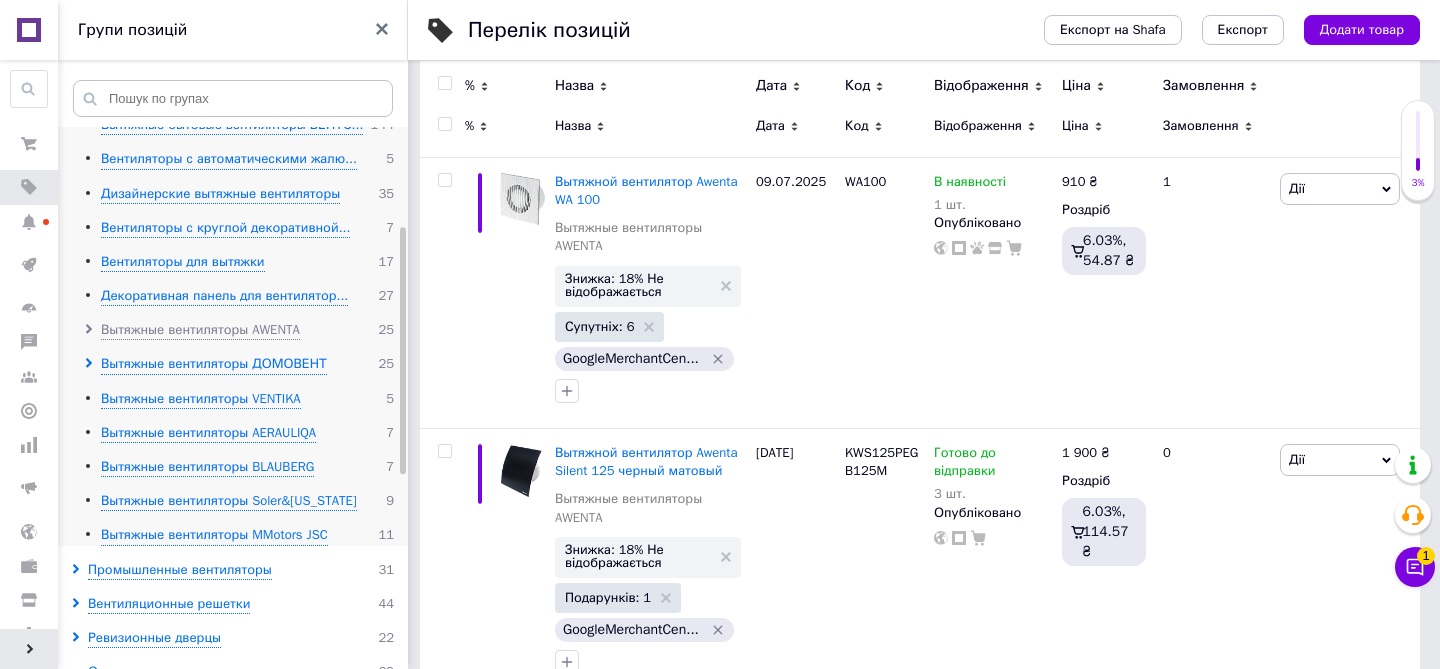 click 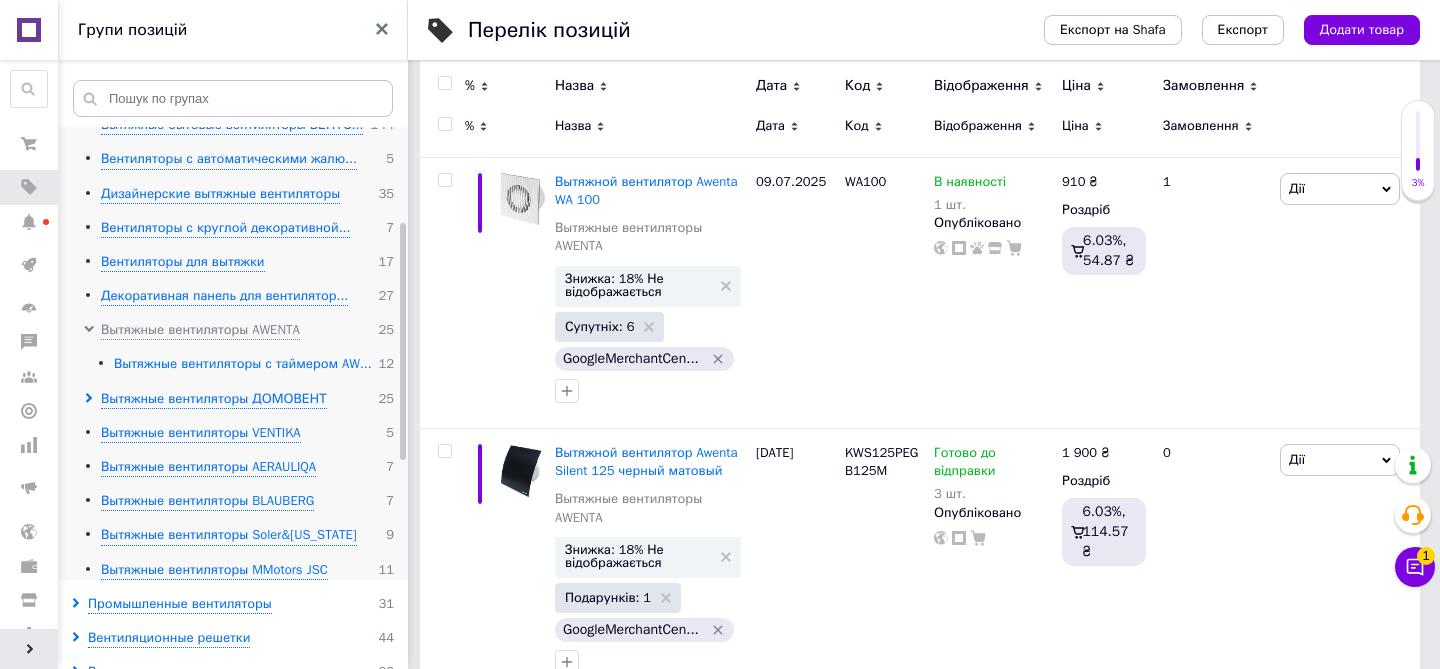 click on "Вытяжные вентиляторы с таймером AW..." at bounding box center (243, 364) 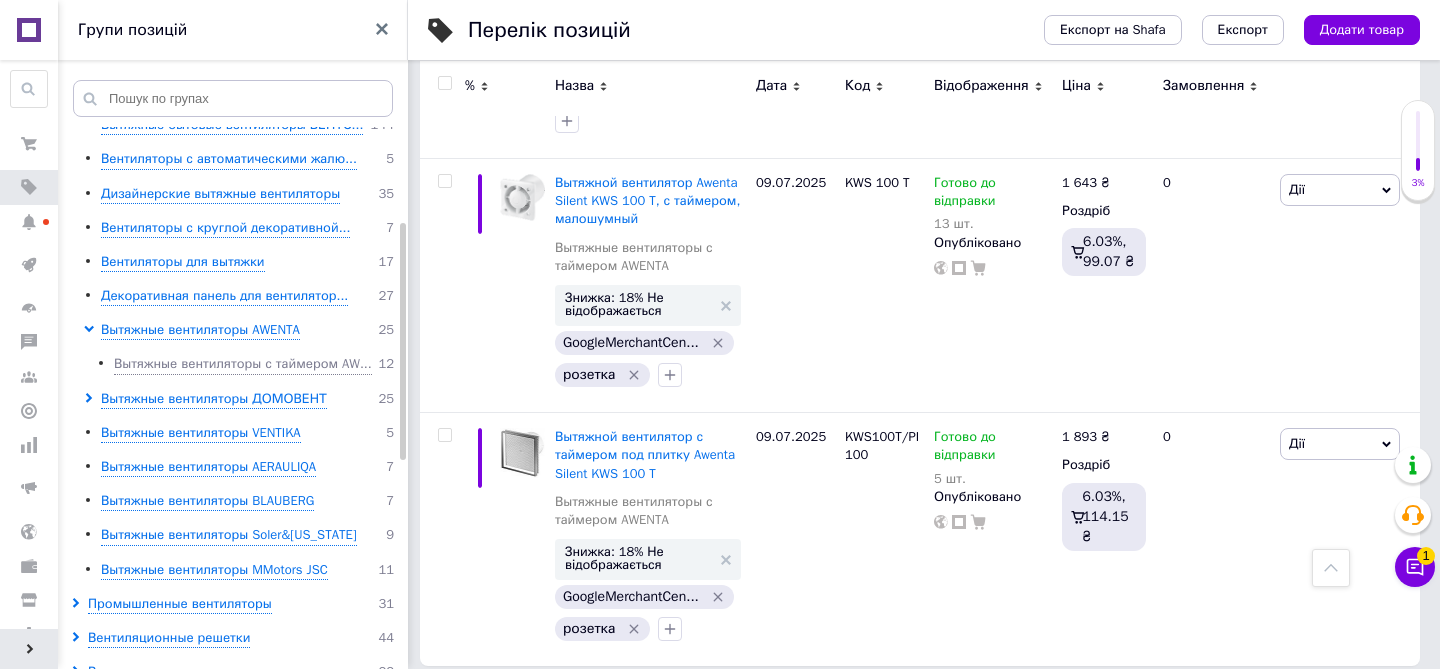 scroll, scrollTop: 2888, scrollLeft: 0, axis: vertical 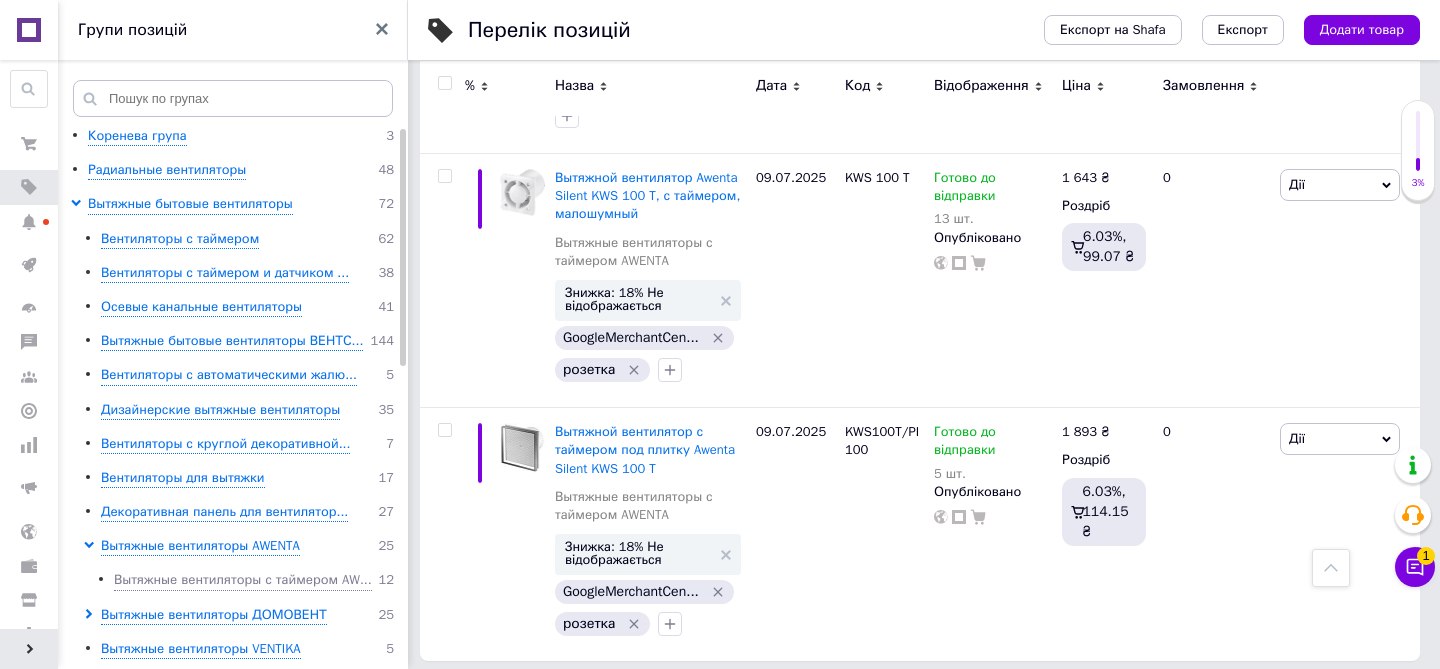 click 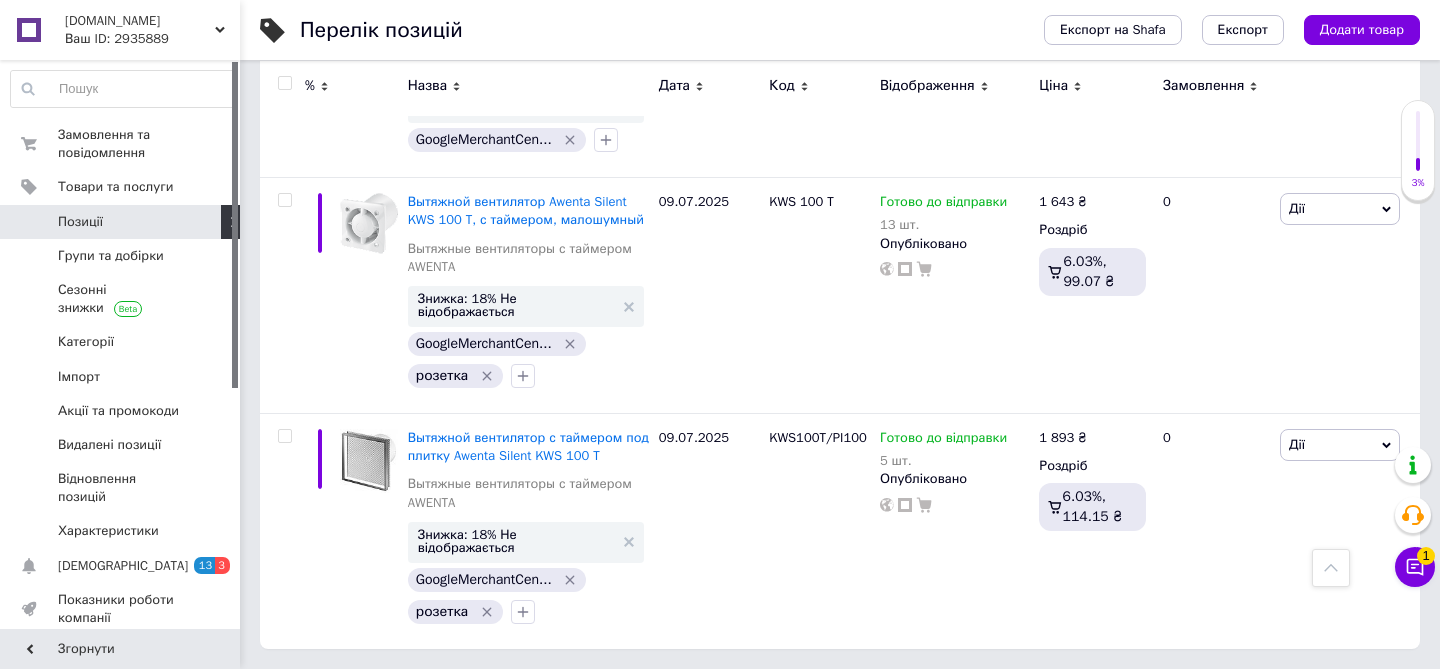 scroll, scrollTop: 2601, scrollLeft: 0, axis: vertical 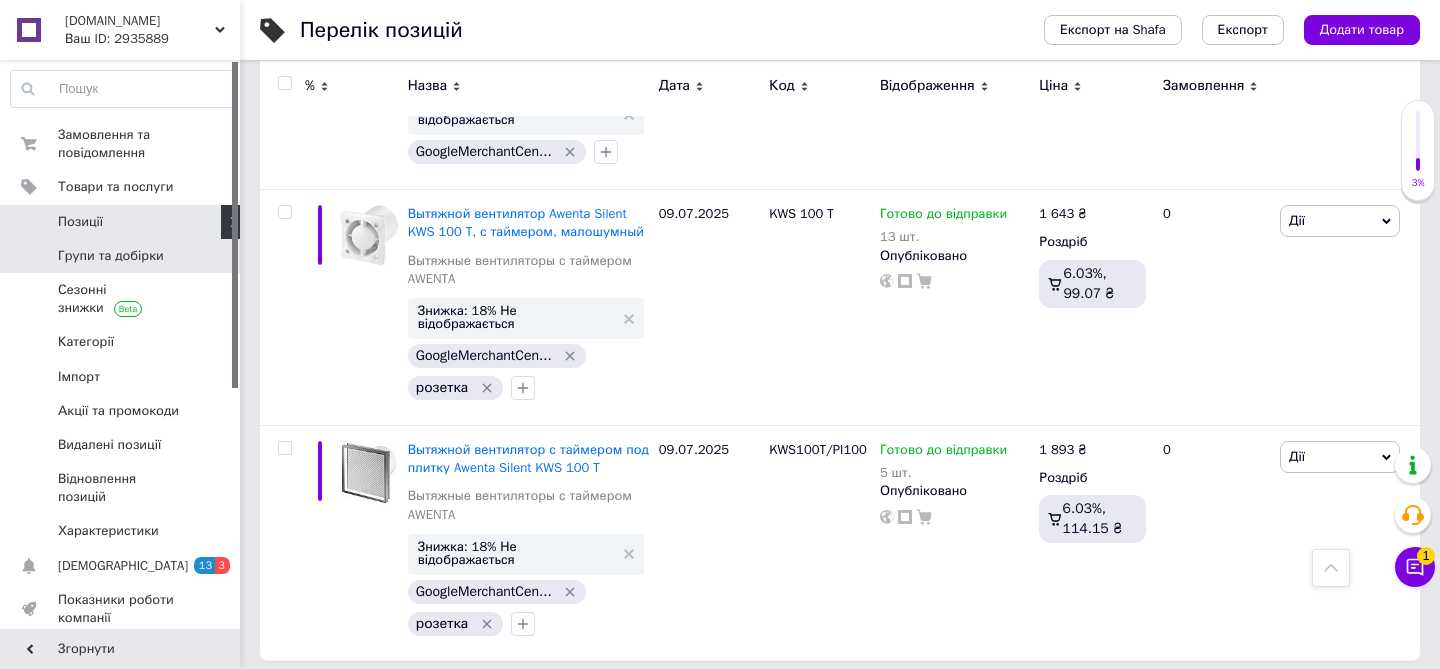 click on "Групи та добірки" at bounding box center [111, 256] 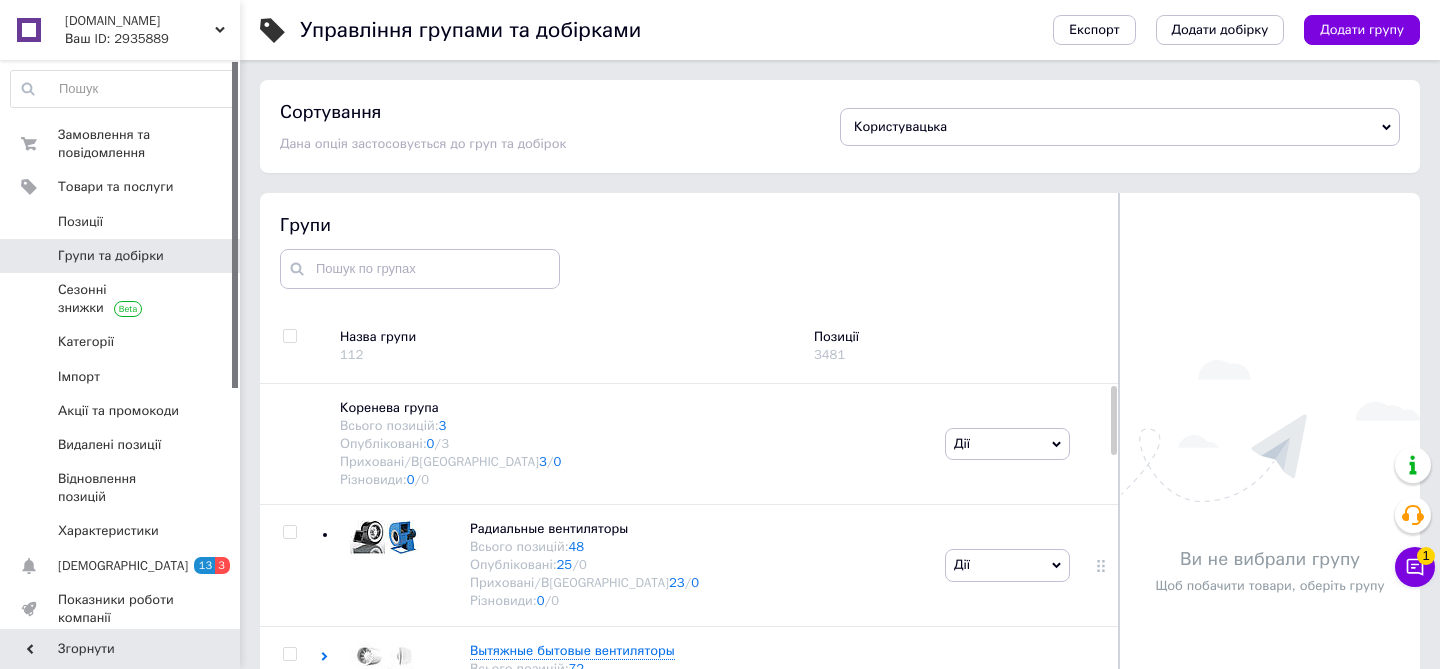 scroll, scrollTop: 69, scrollLeft: 0, axis: vertical 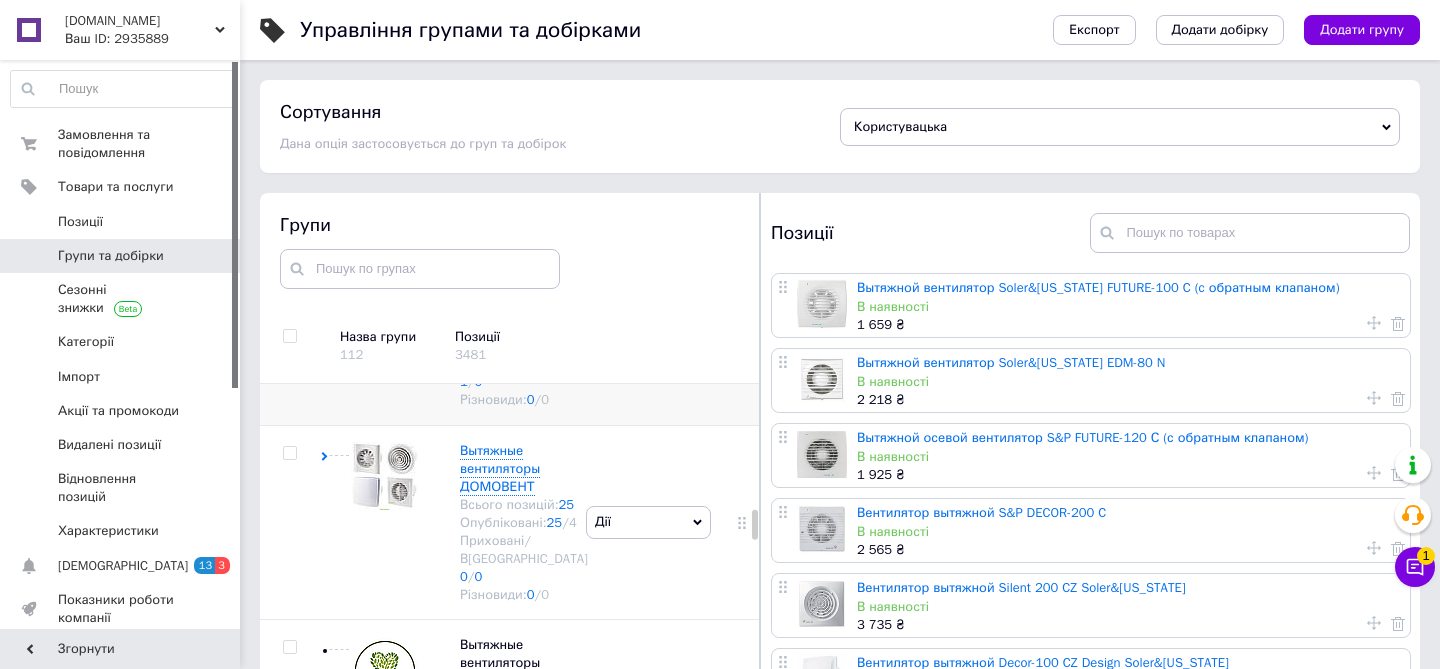 click on "Дії" at bounding box center [648, 328] 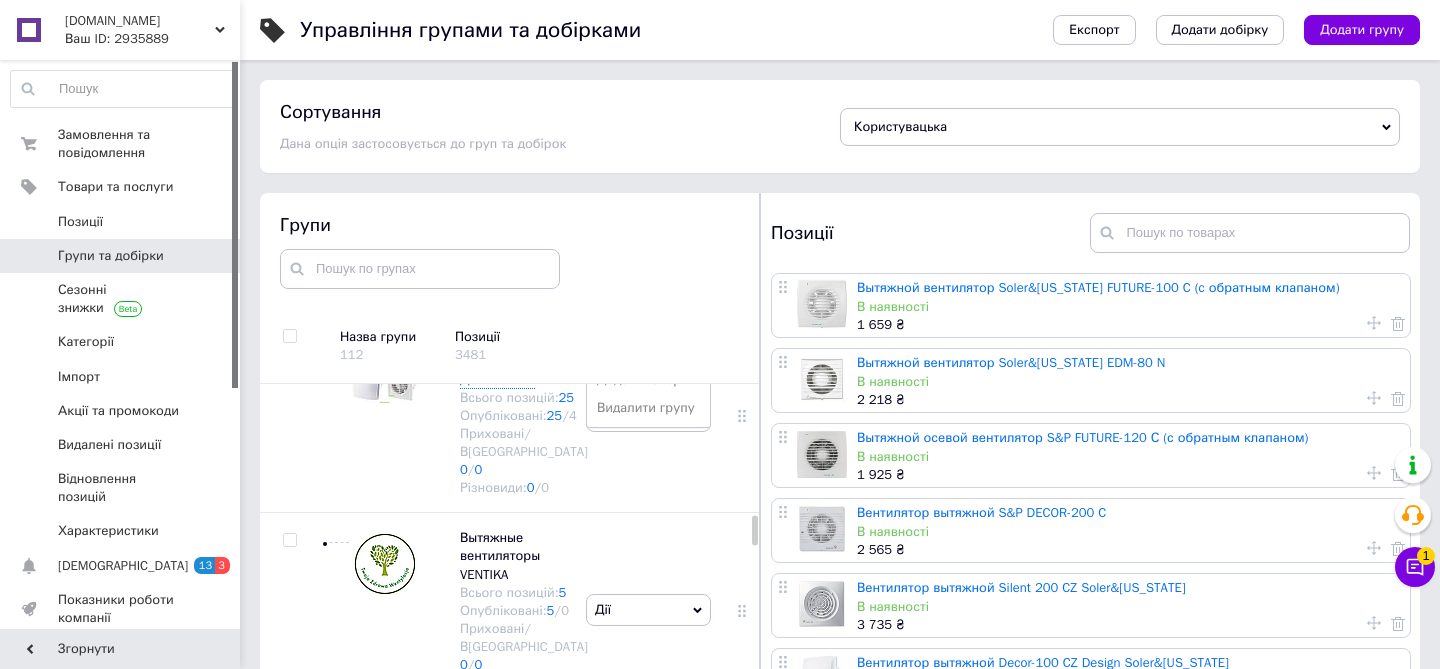 scroll, scrollTop: 2460, scrollLeft: 0, axis: vertical 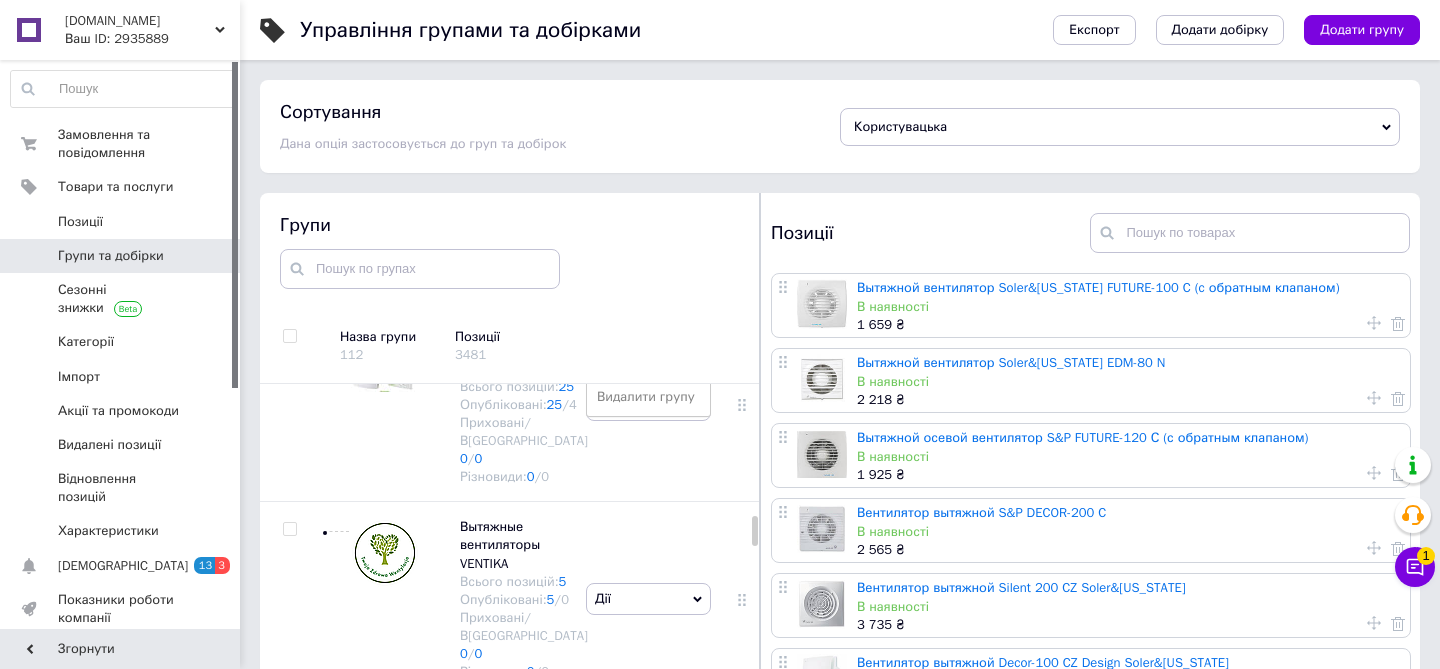 click on "Додати підгрупу" at bounding box center [648, 341] 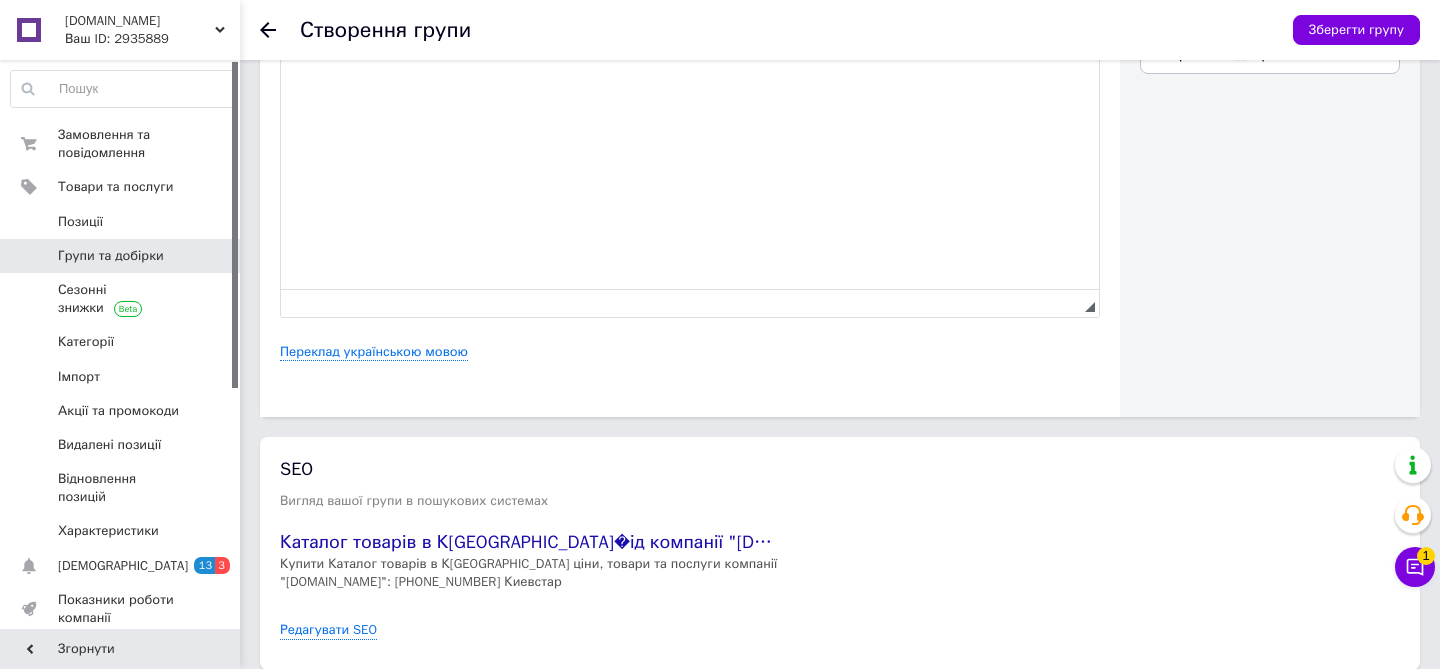 scroll, scrollTop: 808, scrollLeft: 0, axis: vertical 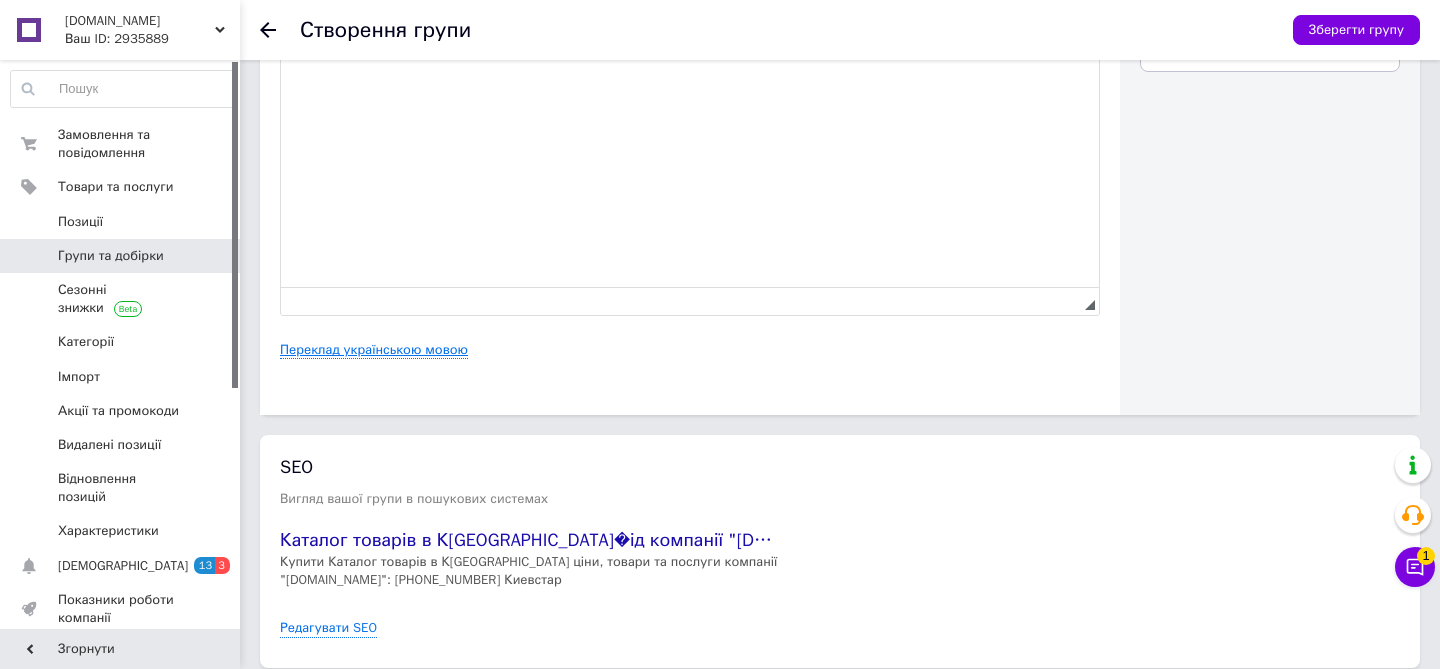 click on "Переклад українською мовою" at bounding box center [374, 350] 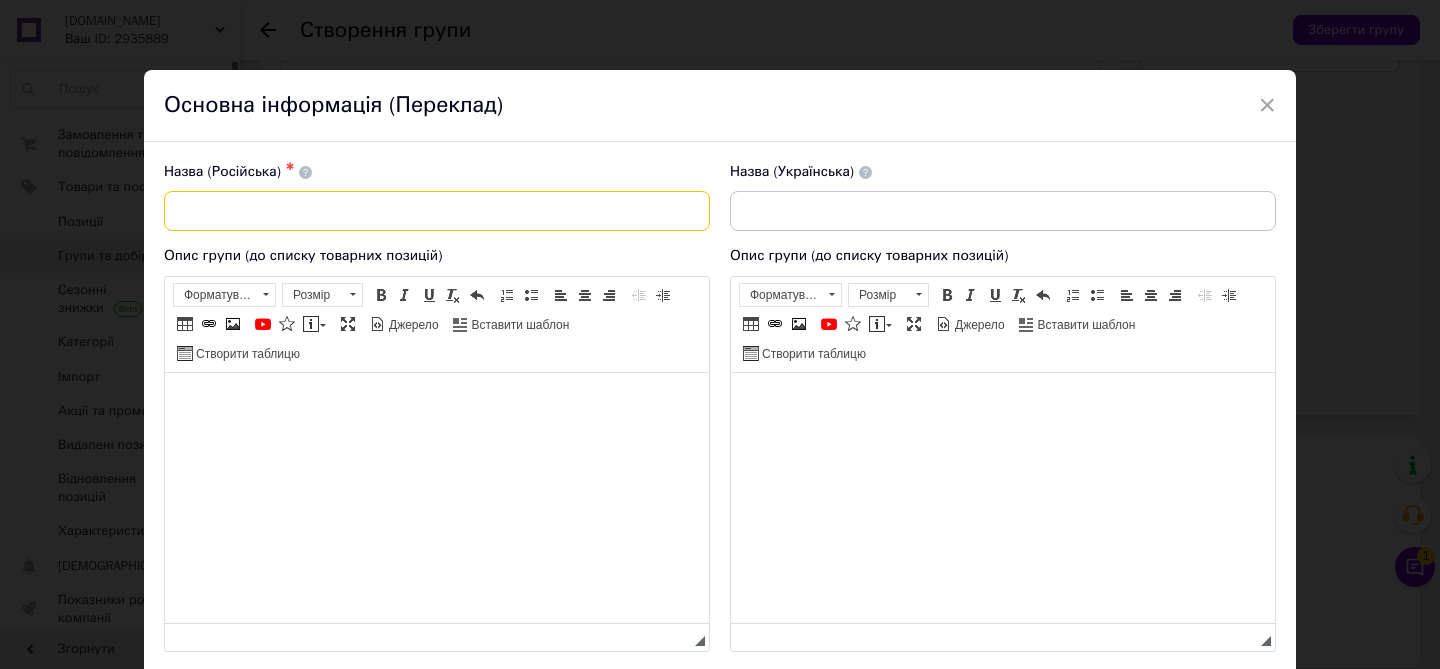 click at bounding box center (437, 211) 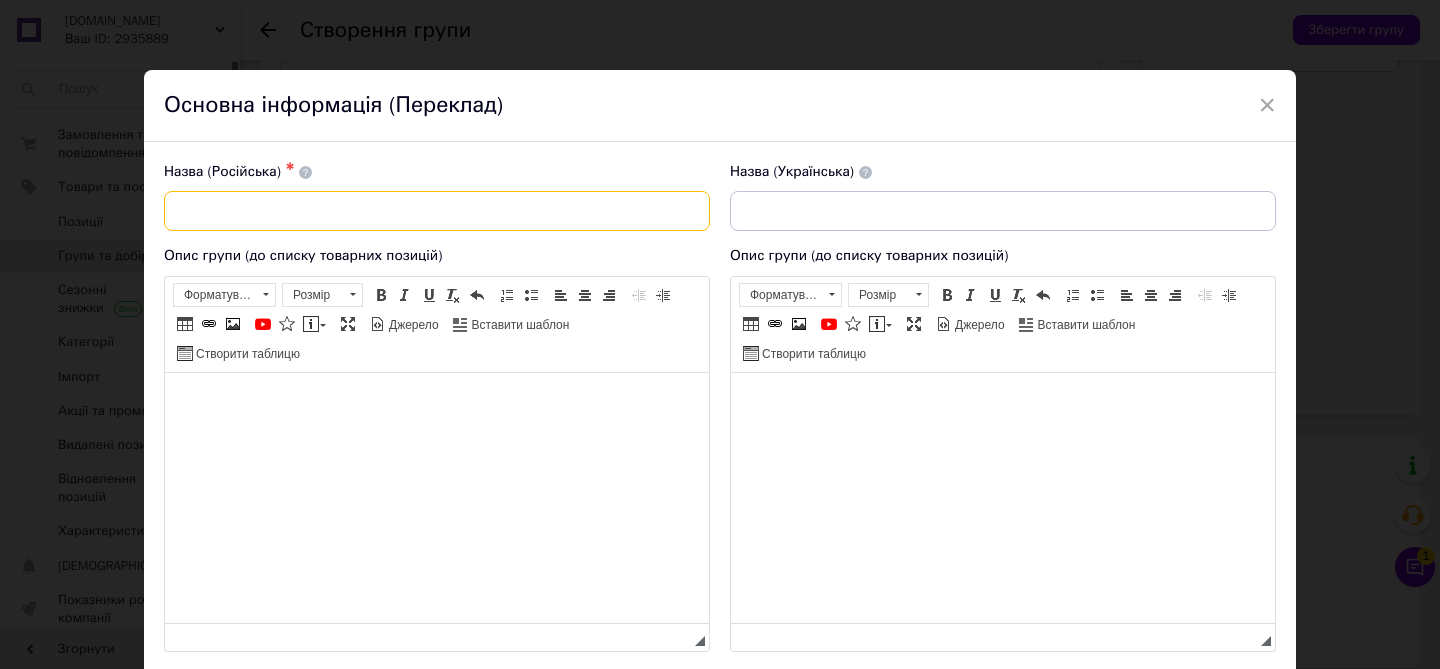 type on "D" 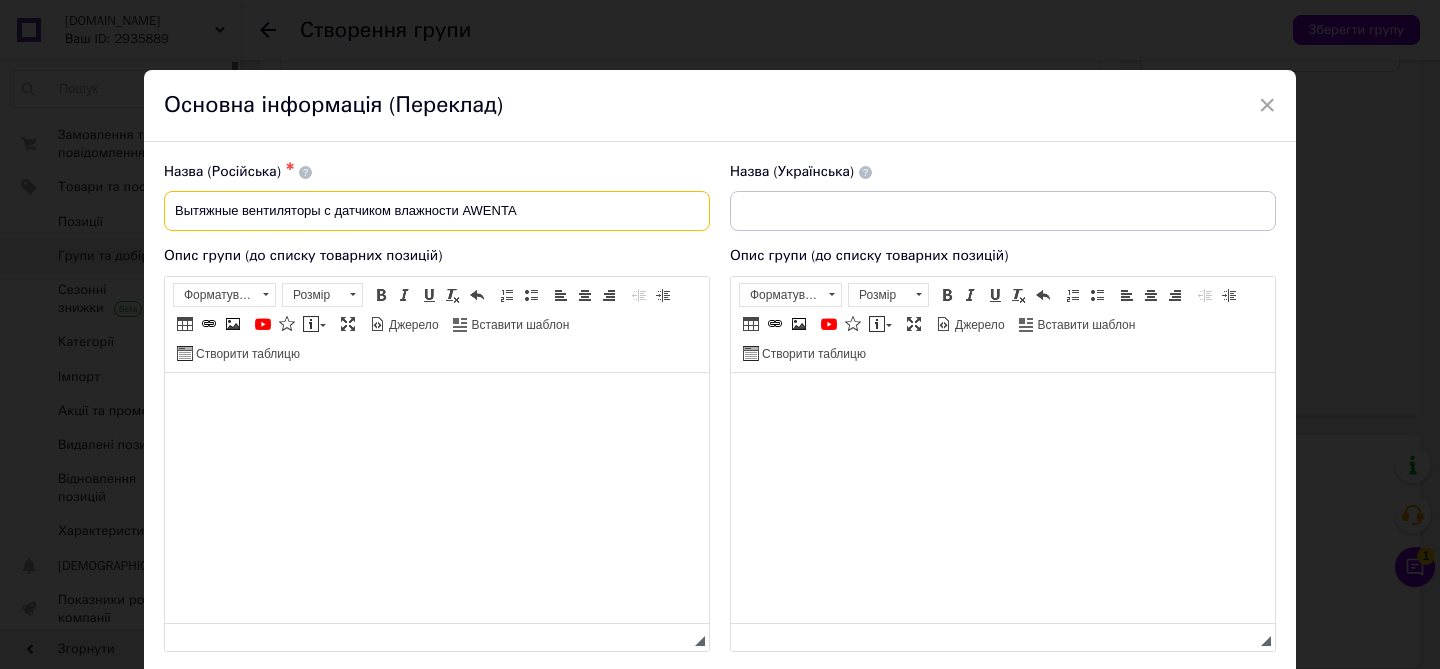 type on "Вытяжные вентиляторы с датчиком влажности AWENTA" 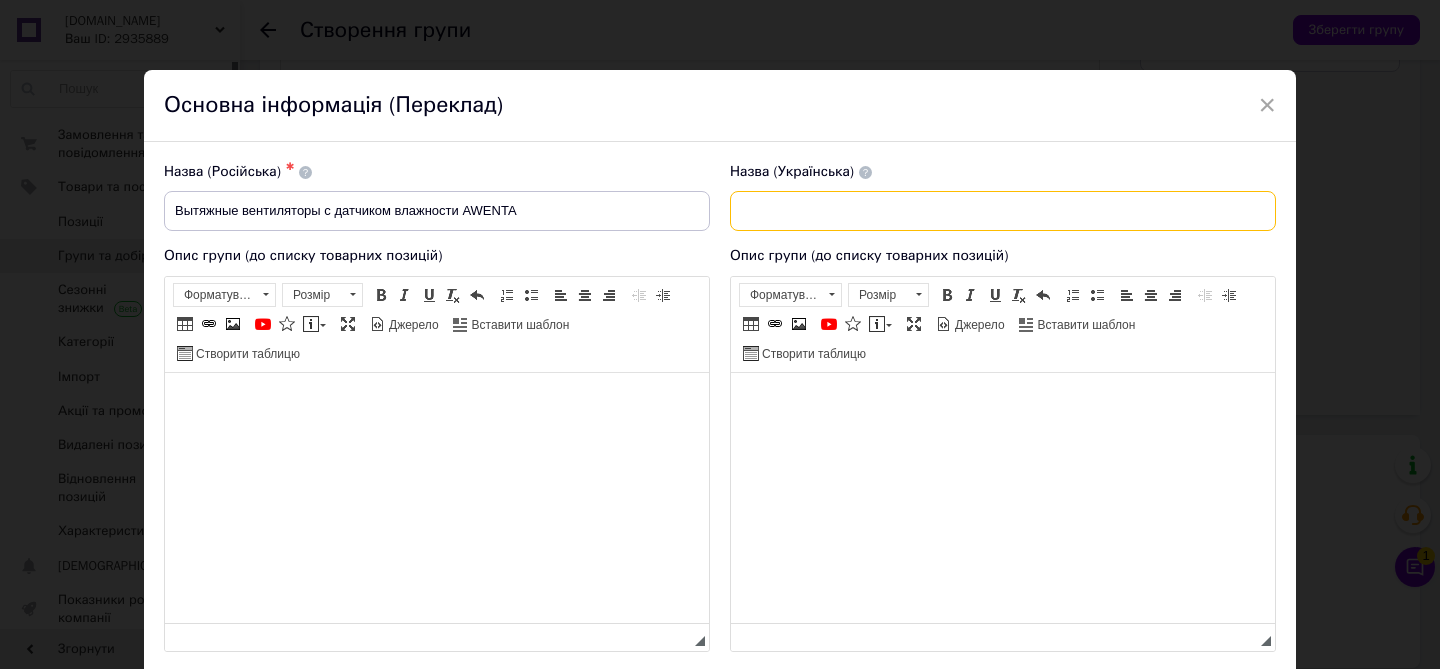 click at bounding box center [1003, 211] 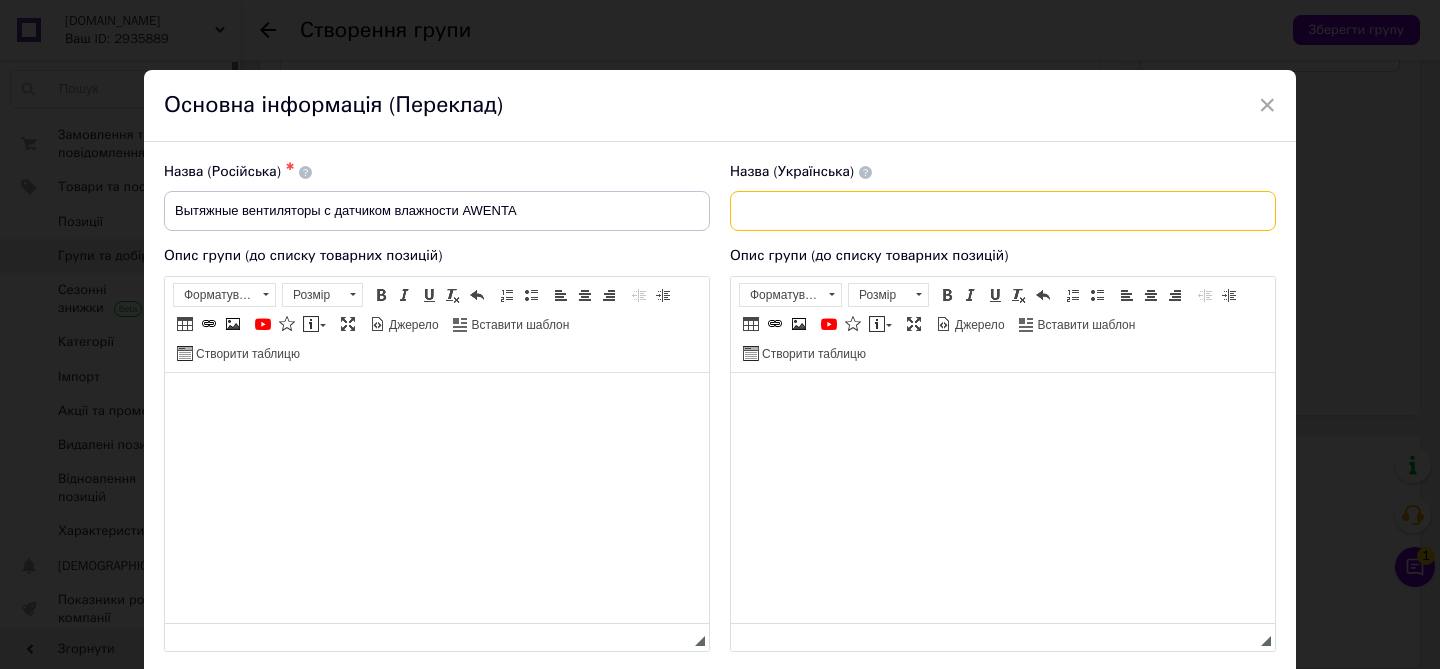 type on "Ф" 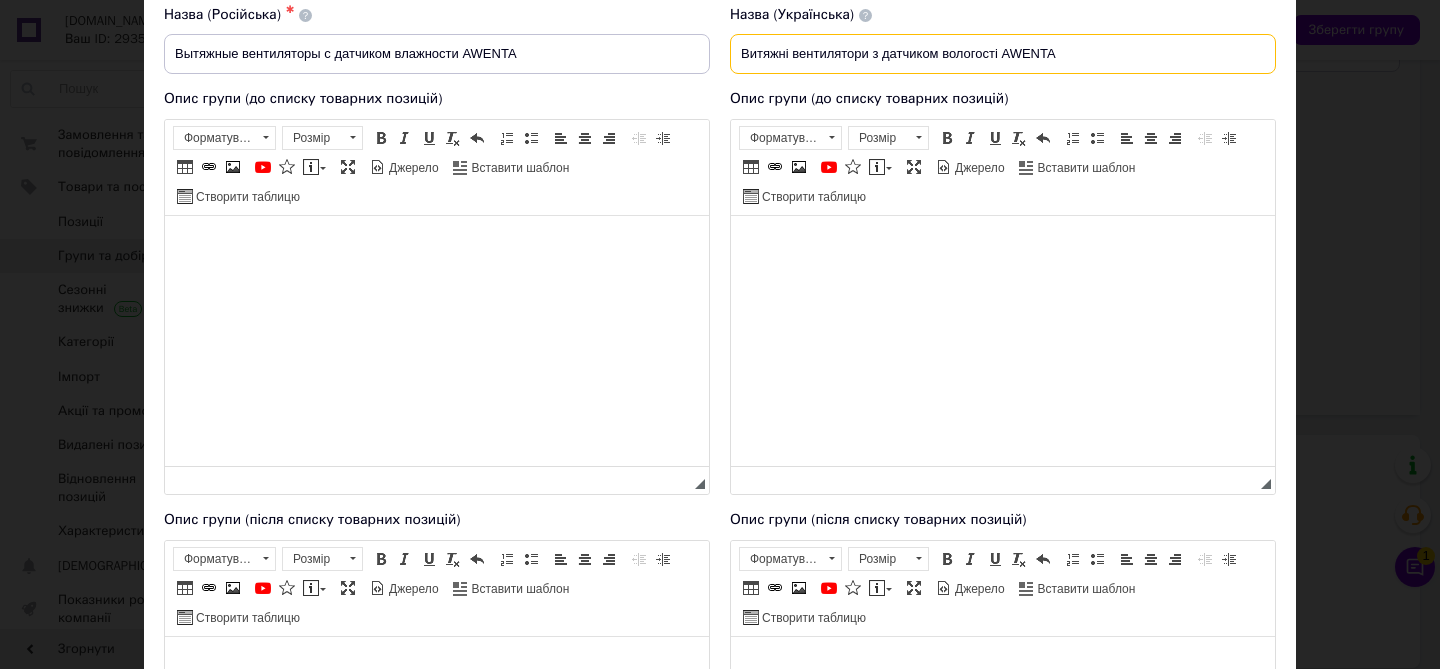 scroll, scrollTop: 0, scrollLeft: 0, axis: both 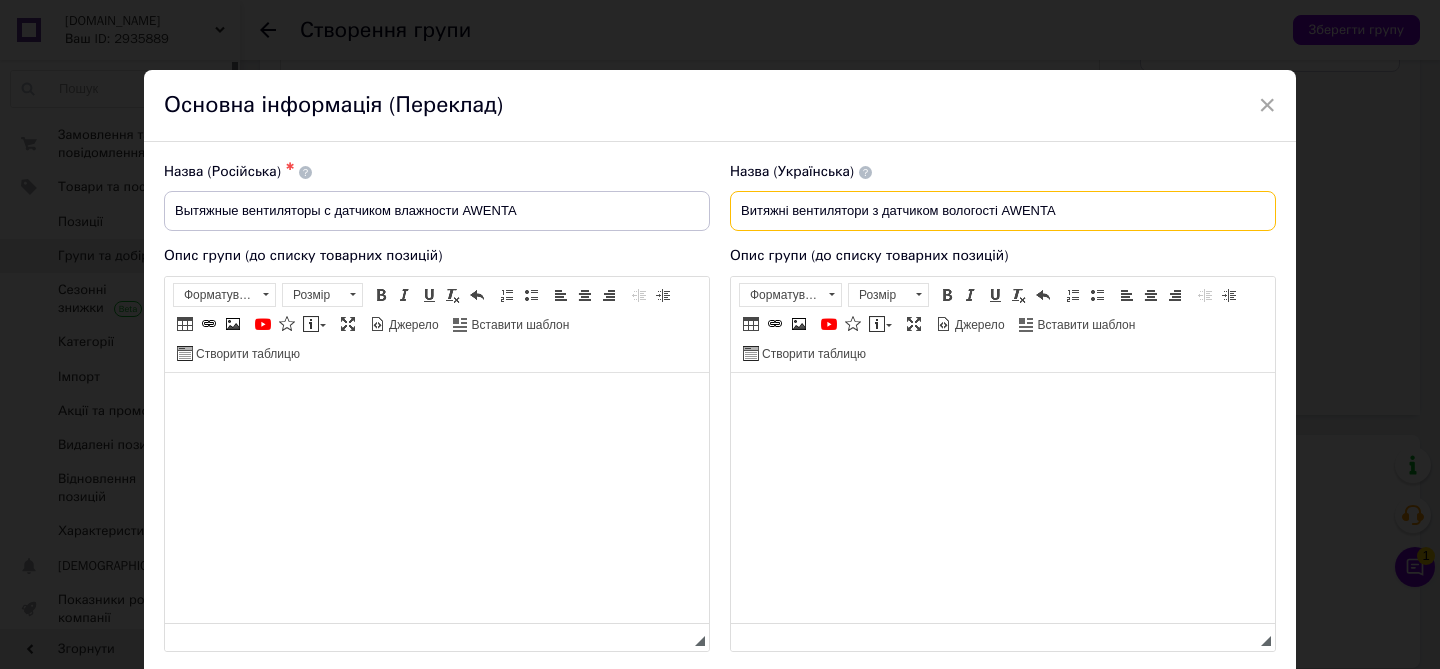 type on "Витяжні вентилятори з датчиком вологості AWENTA" 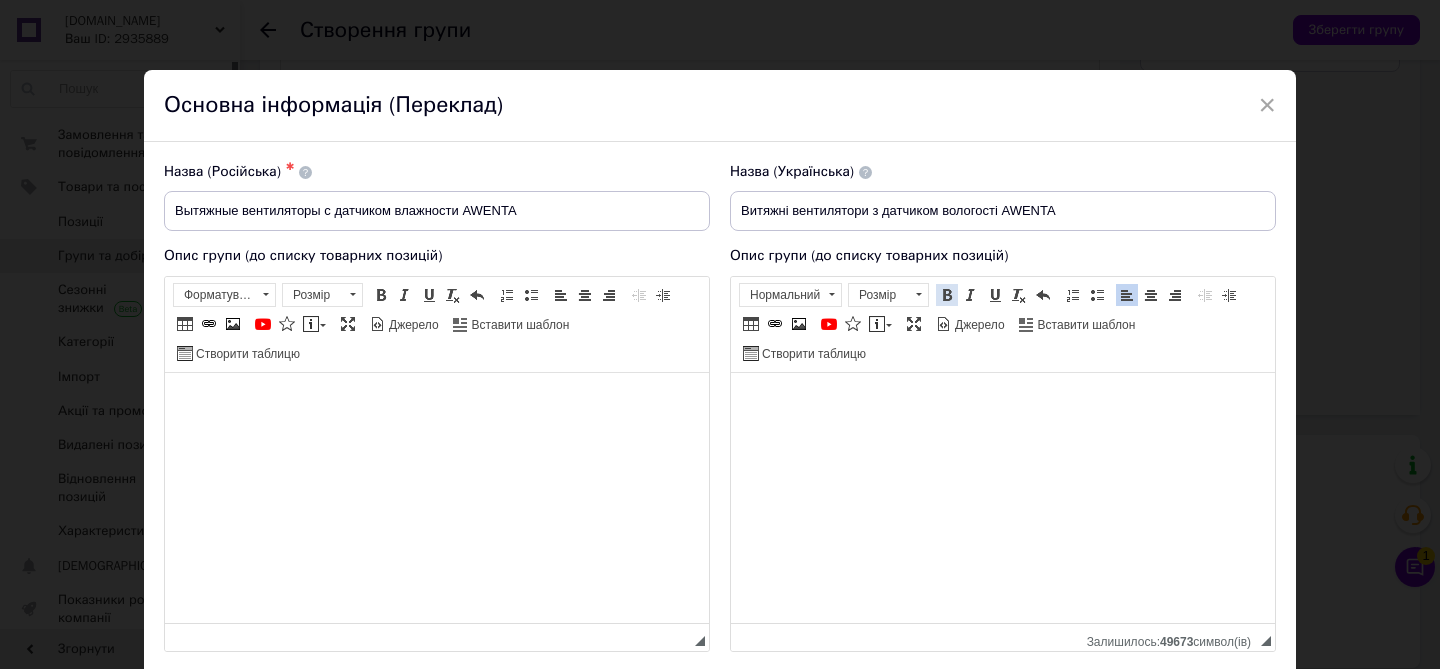 click at bounding box center [947, 295] 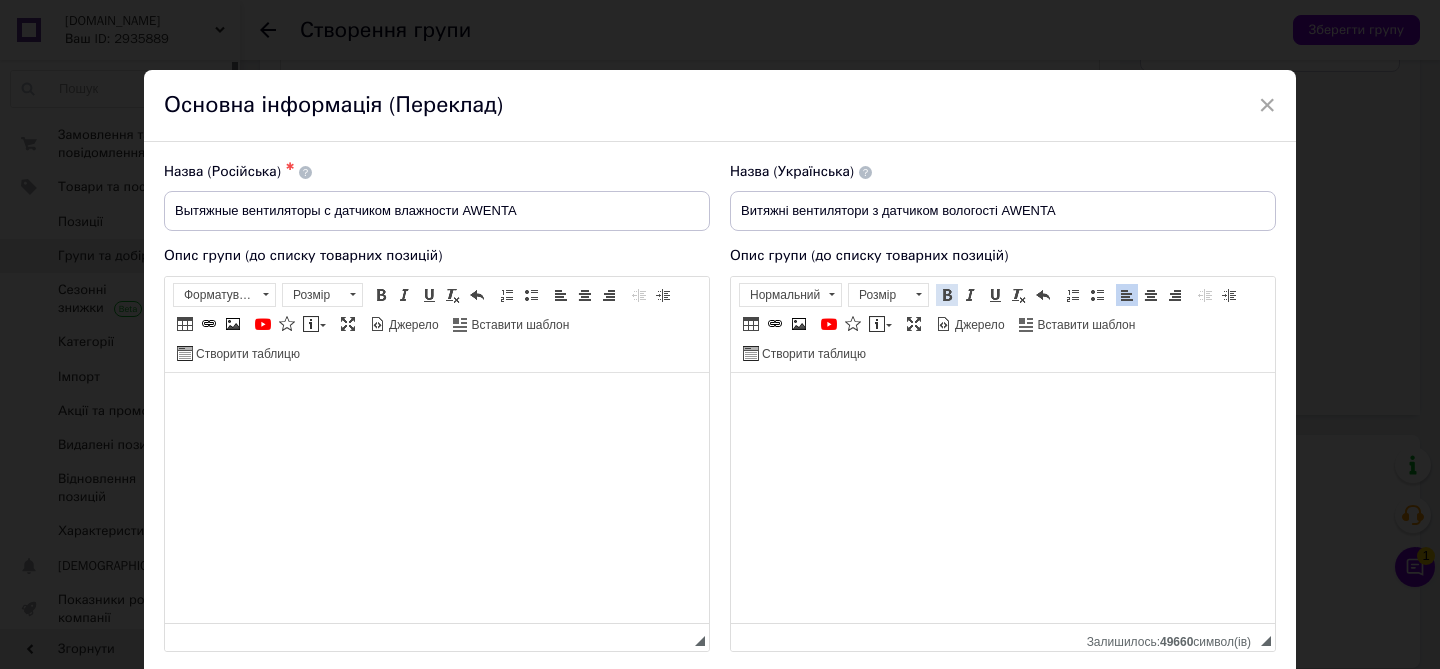 click at bounding box center (947, 295) 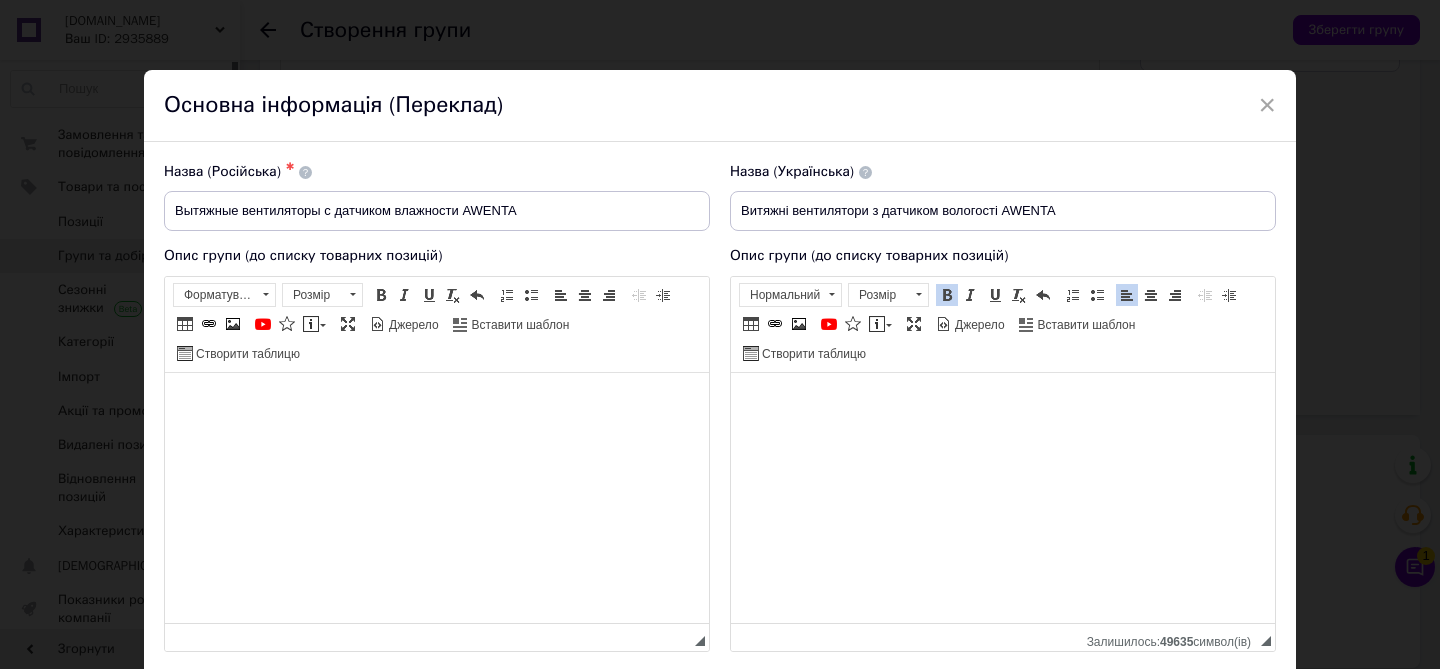 click at bounding box center [947, 295] 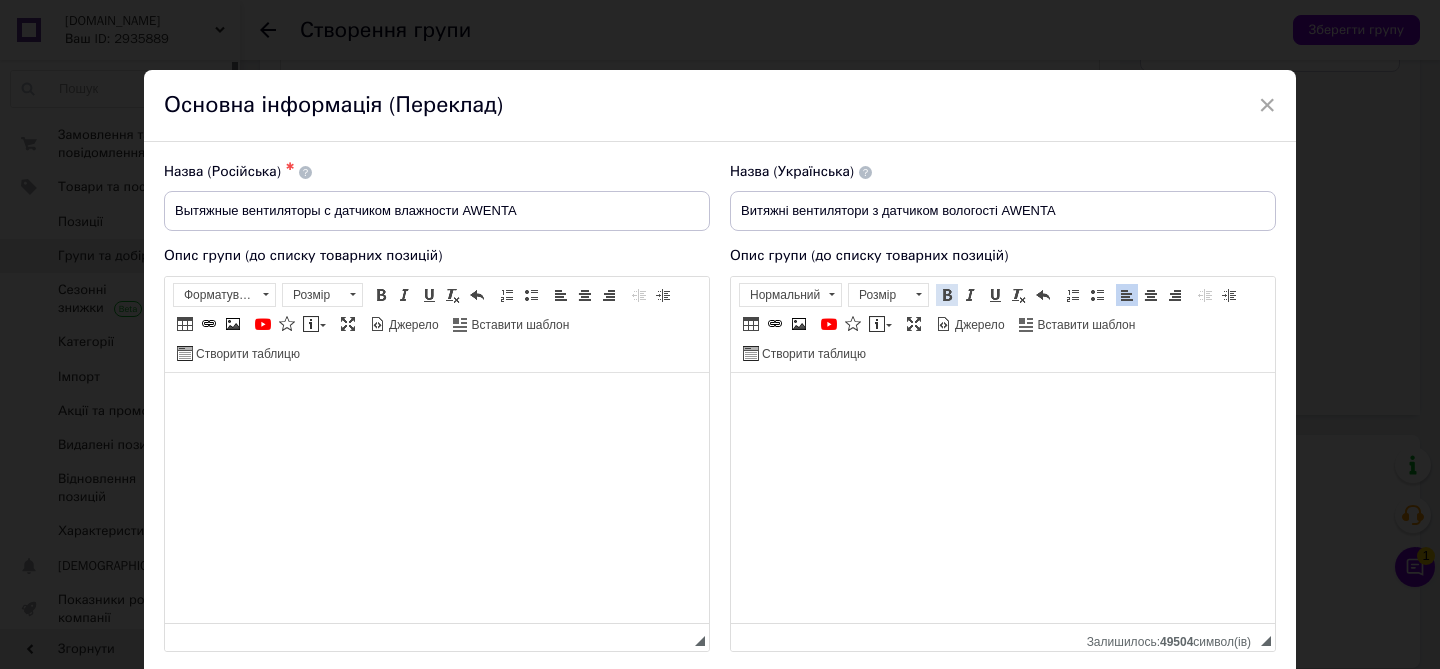 click at bounding box center [947, 295] 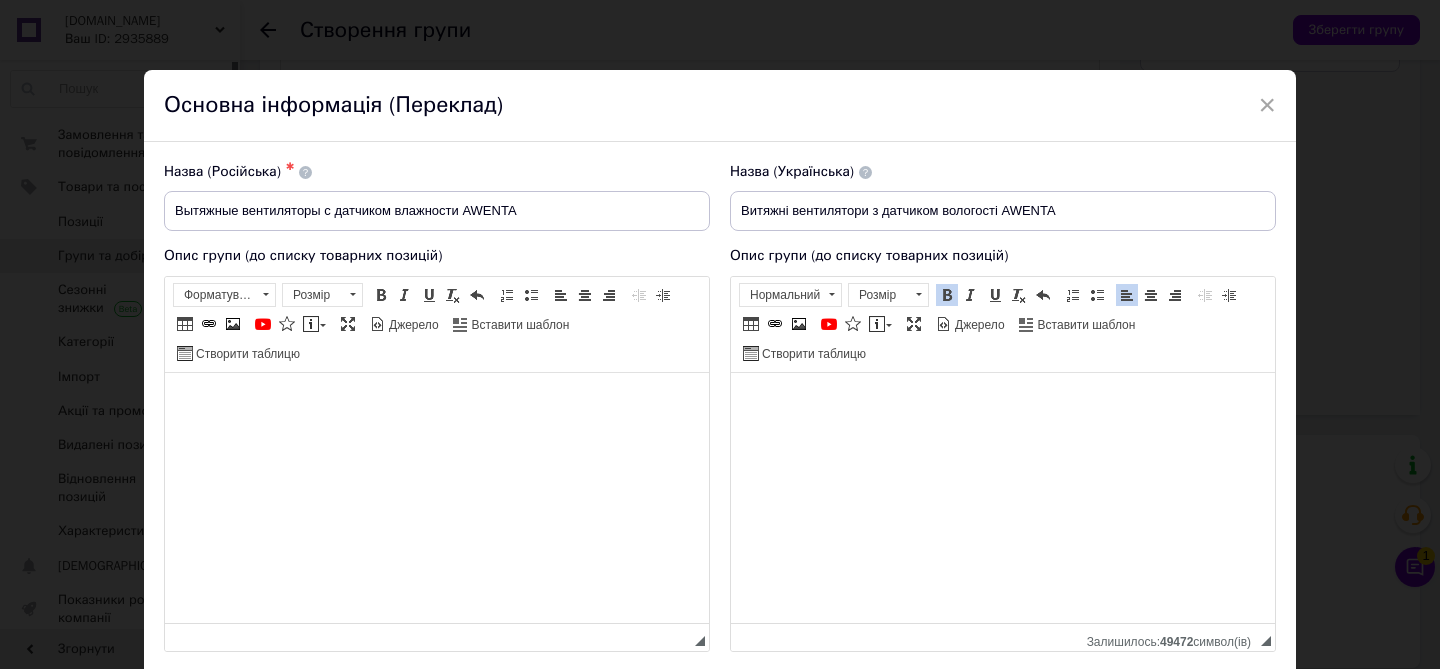 click at bounding box center [947, 295] 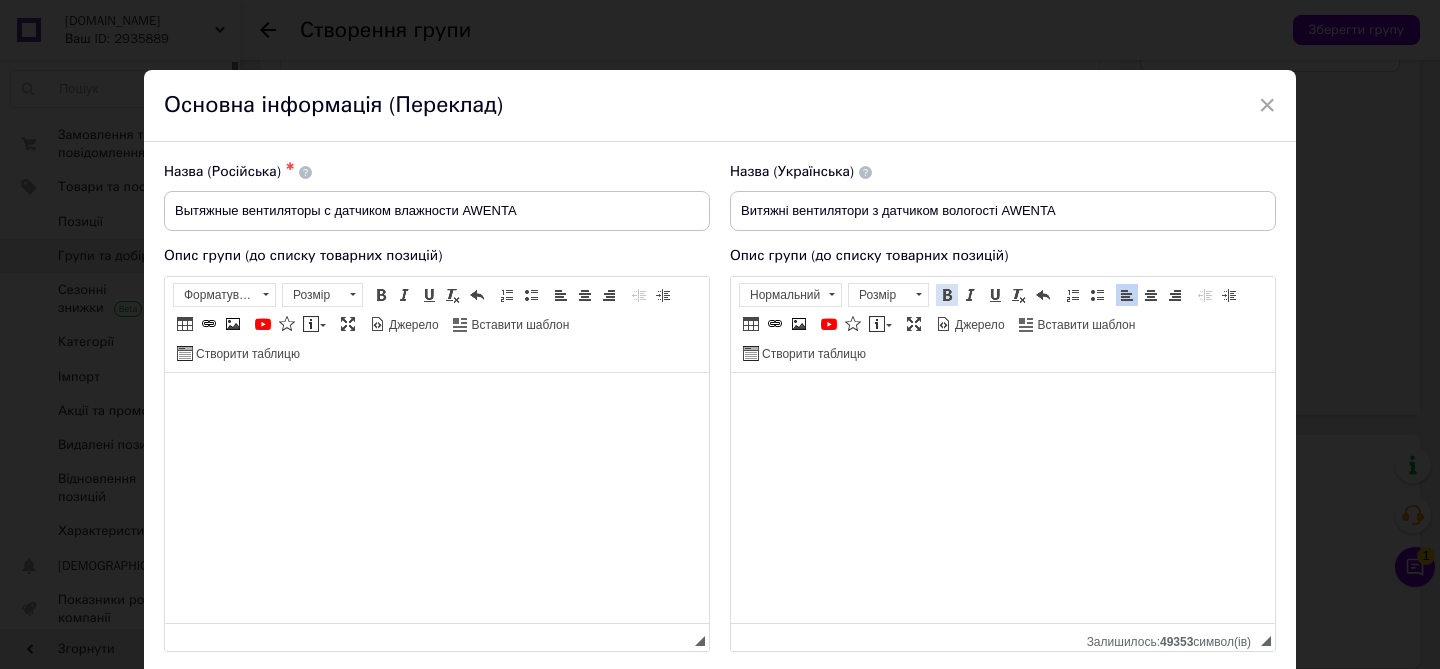 click at bounding box center [947, 295] 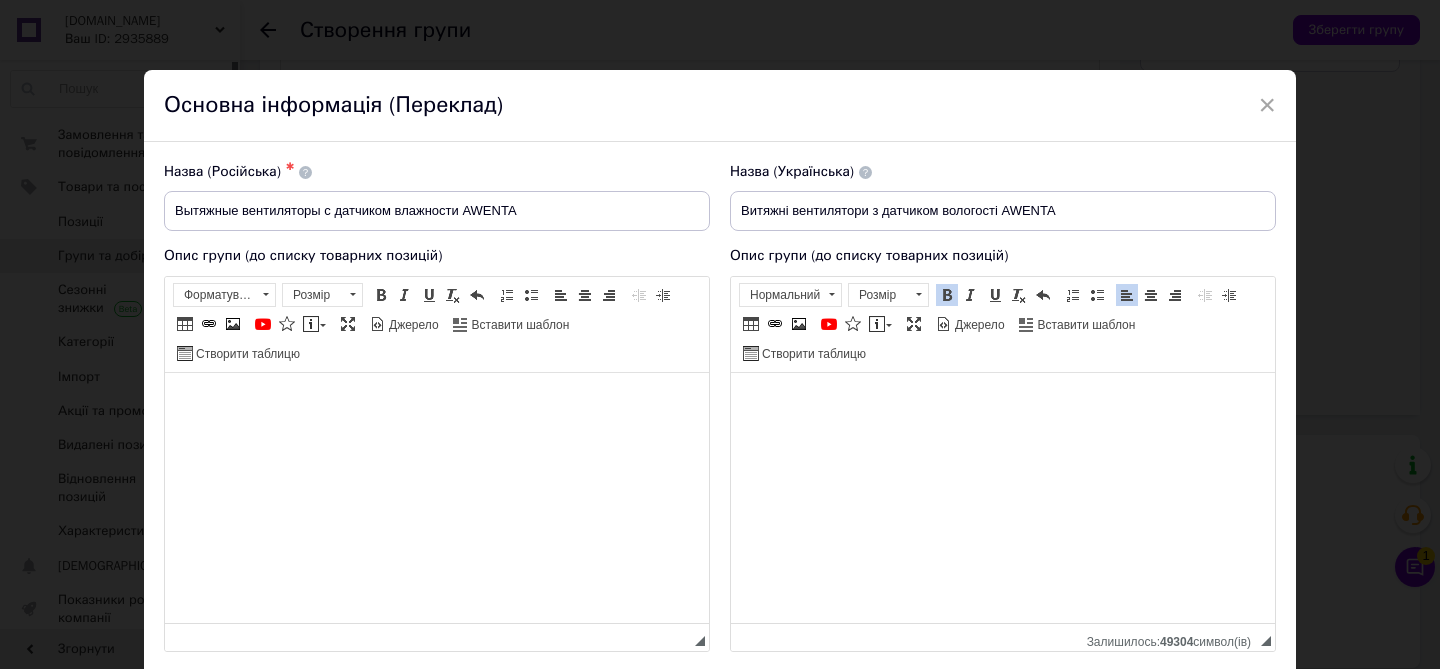 click at bounding box center (947, 295) 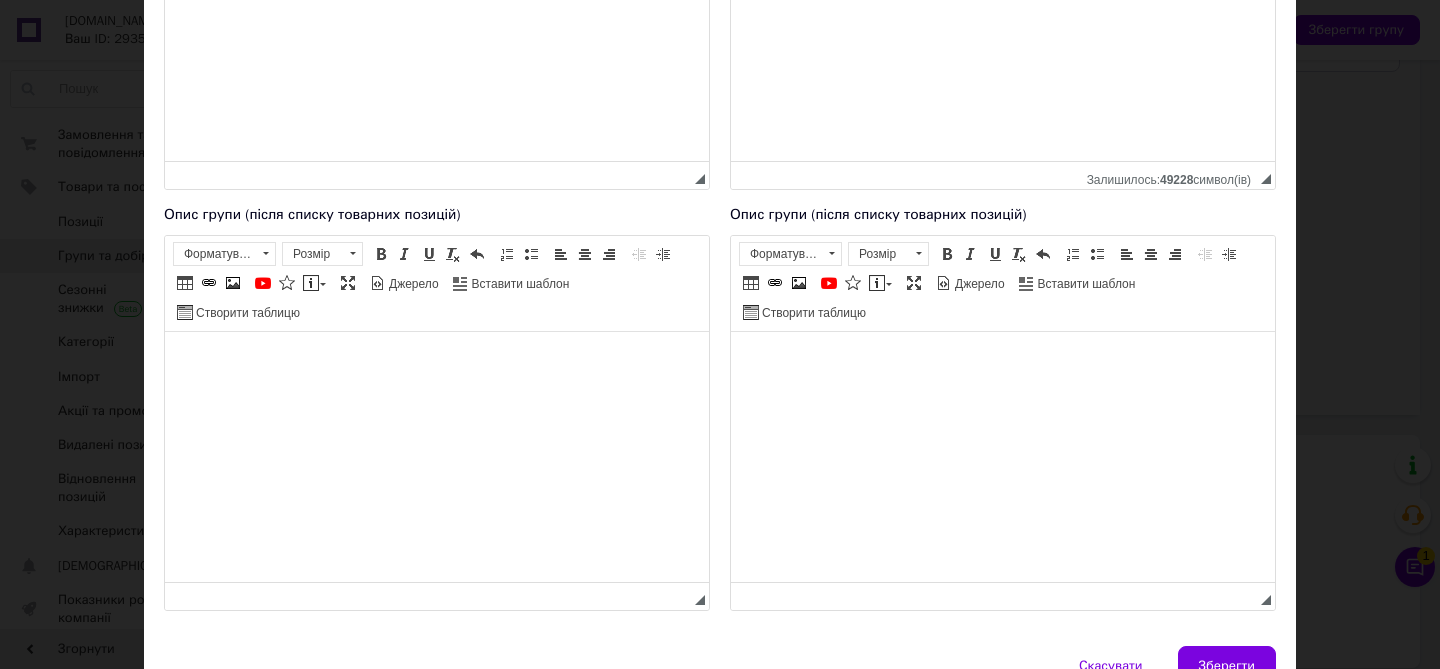 scroll, scrollTop: 475, scrollLeft: 0, axis: vertical 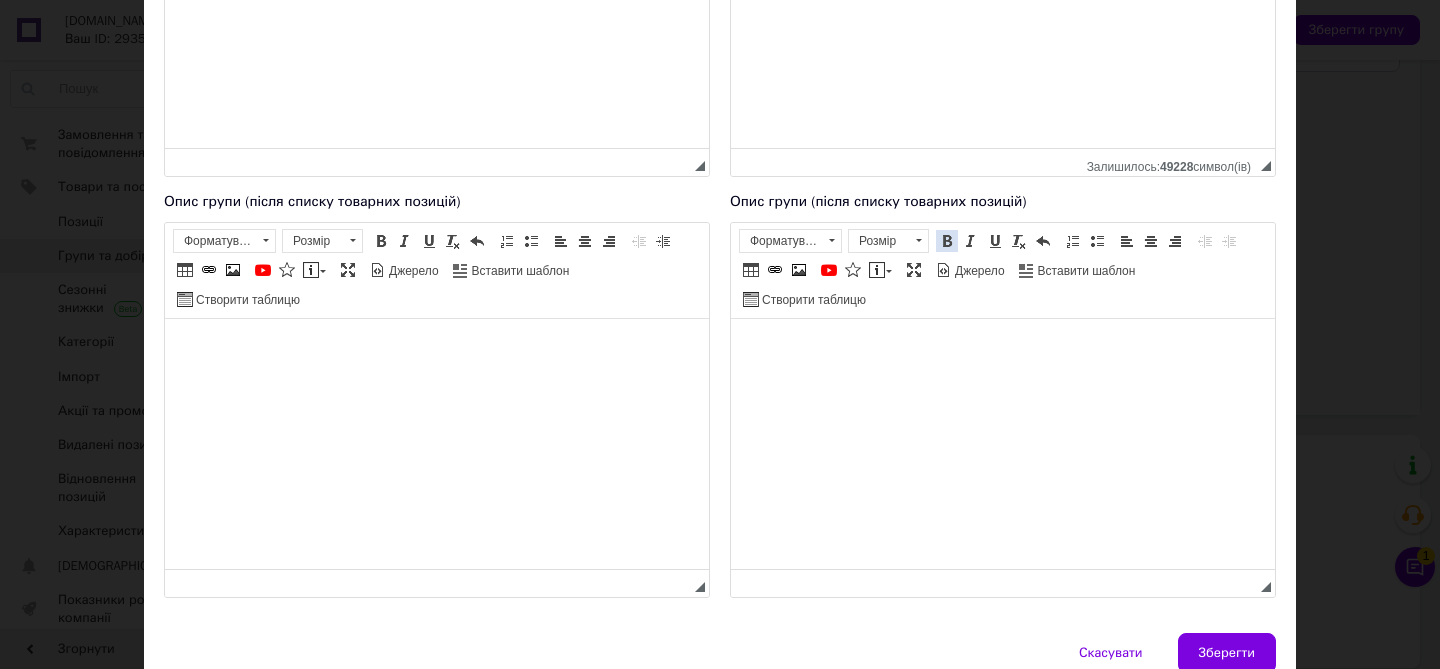 click at bounding box center [947, 241] 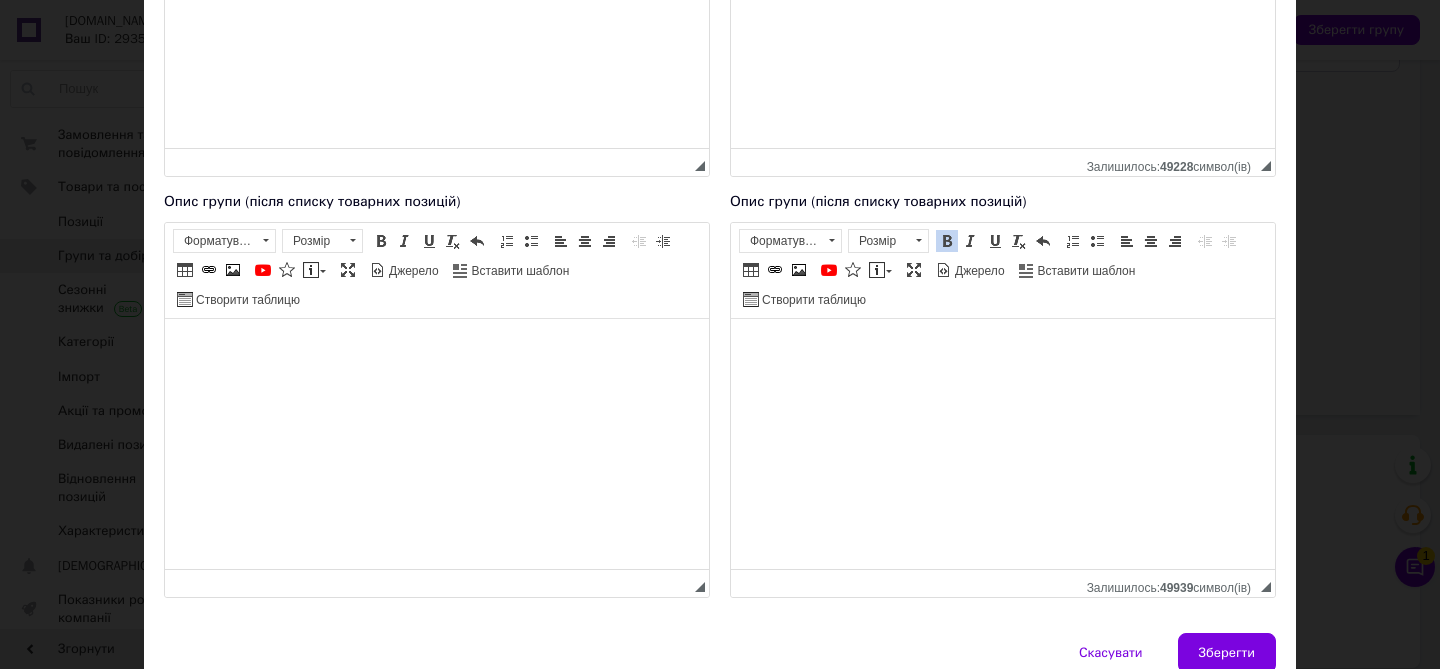 click at bounding box center (947, 241) 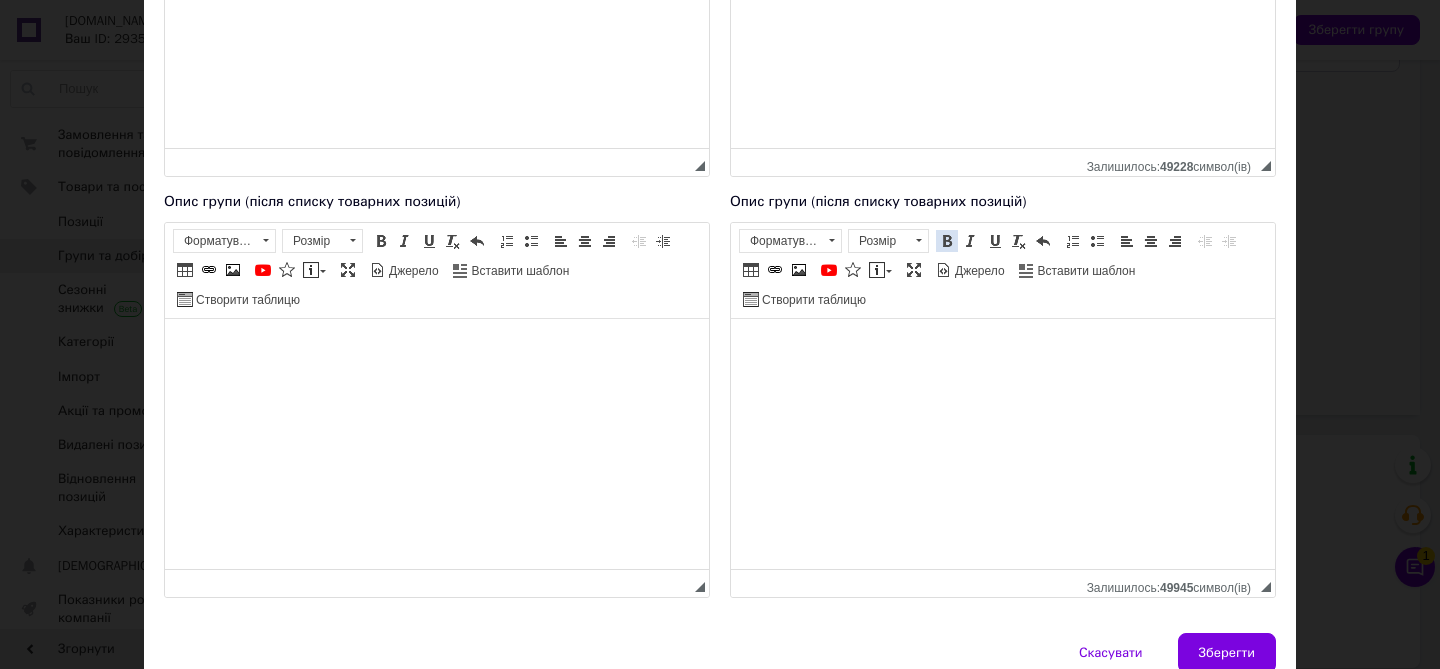 click at bounding box center (947, 241) 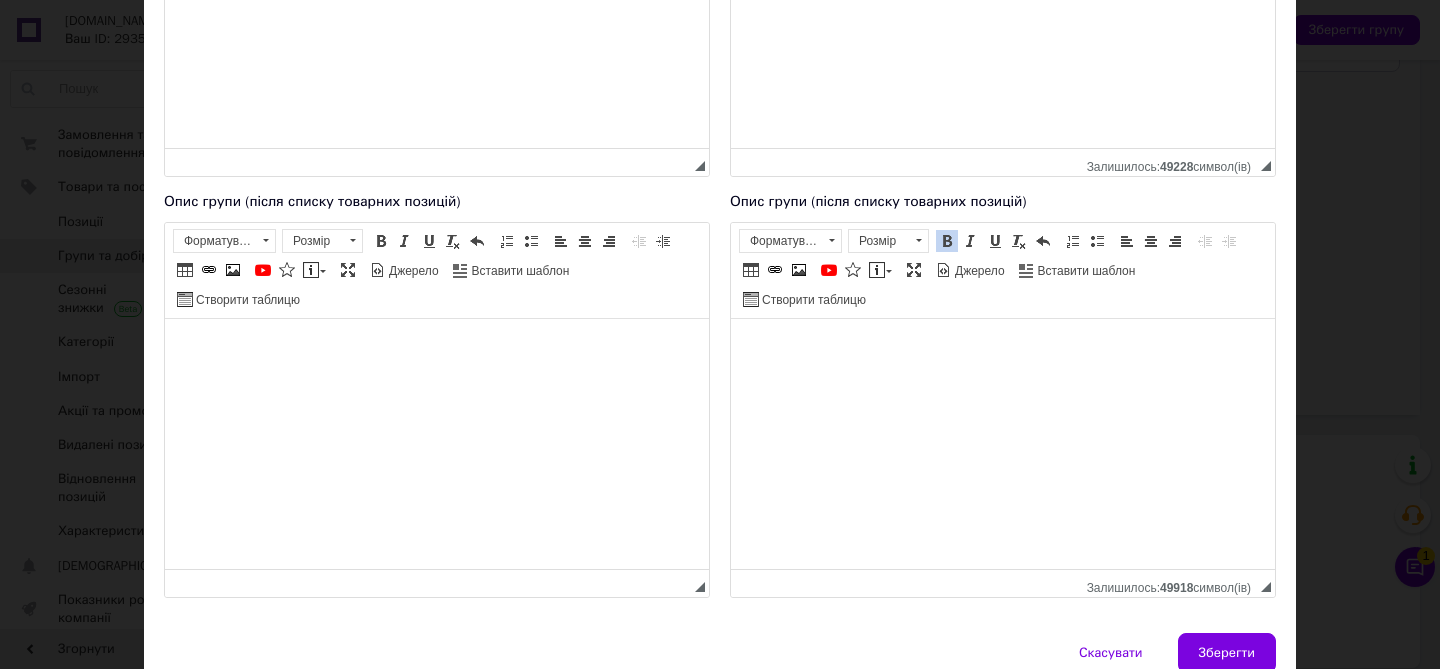 click at bounding box center [947, 241] 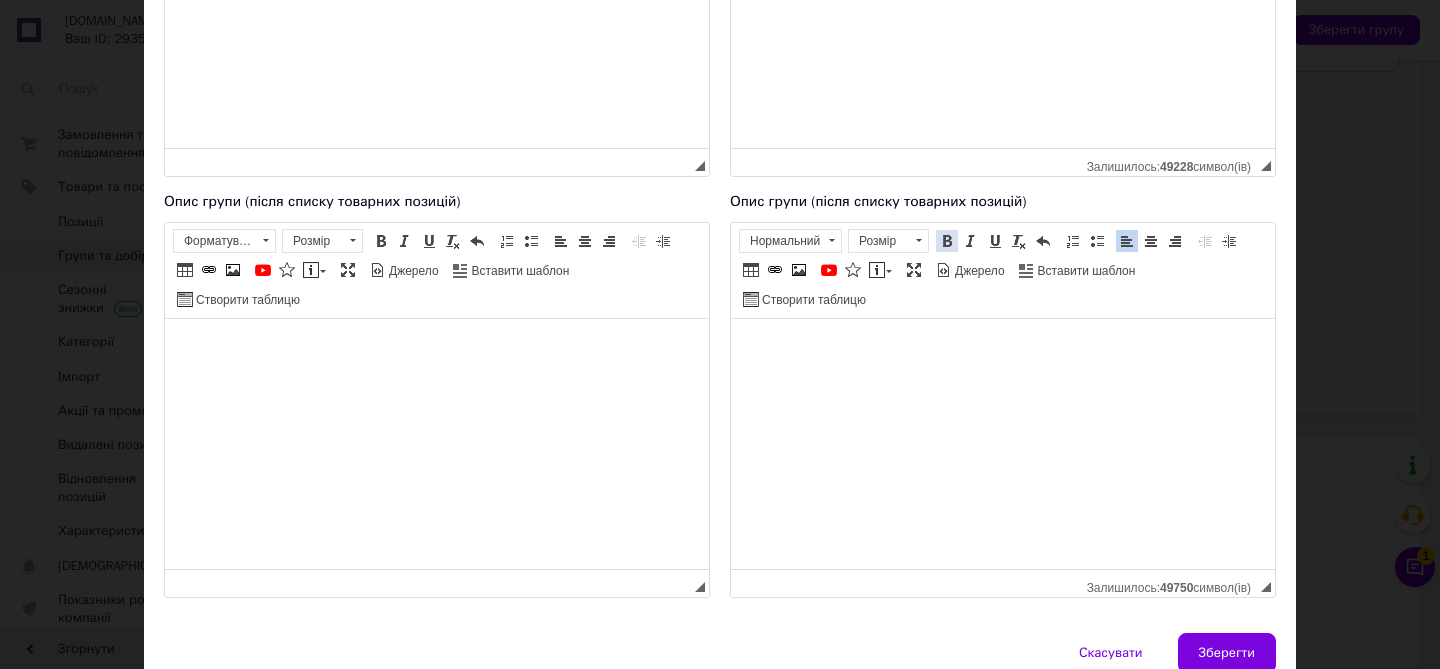 click at bounding box center [947, 241] 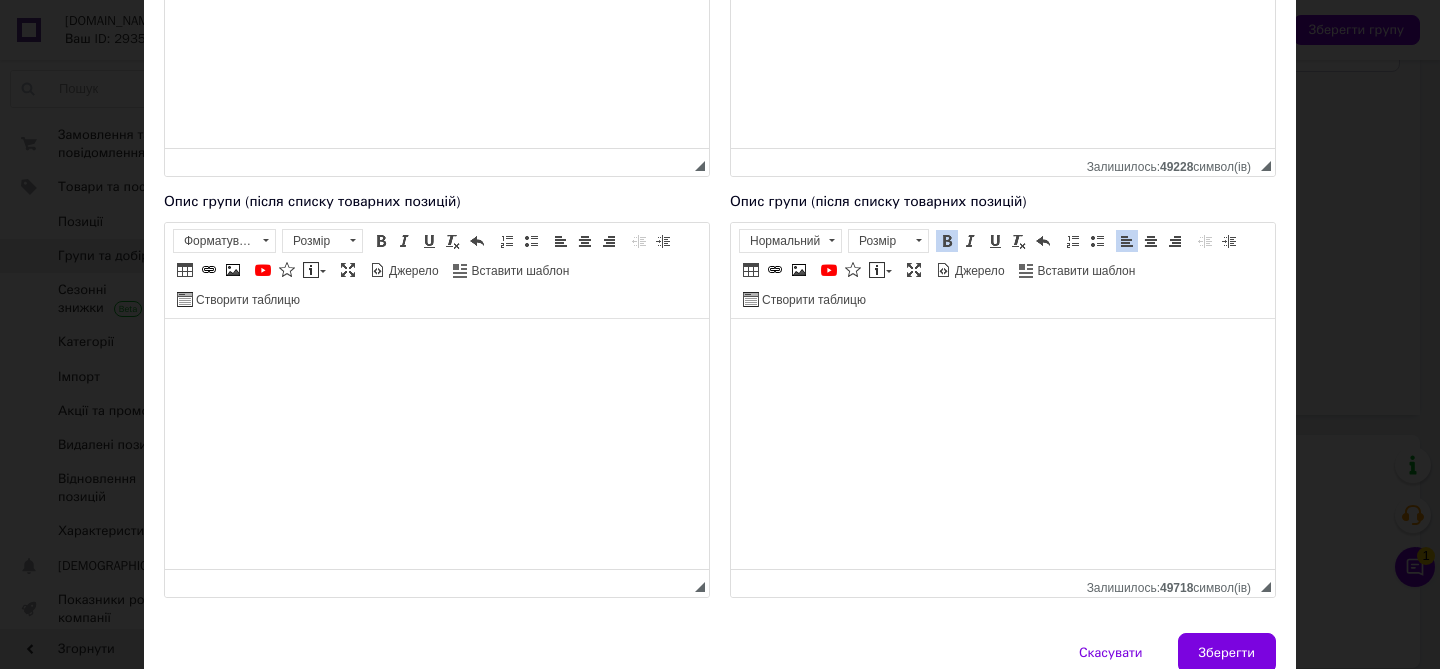 click at bounding box center [947, 241] 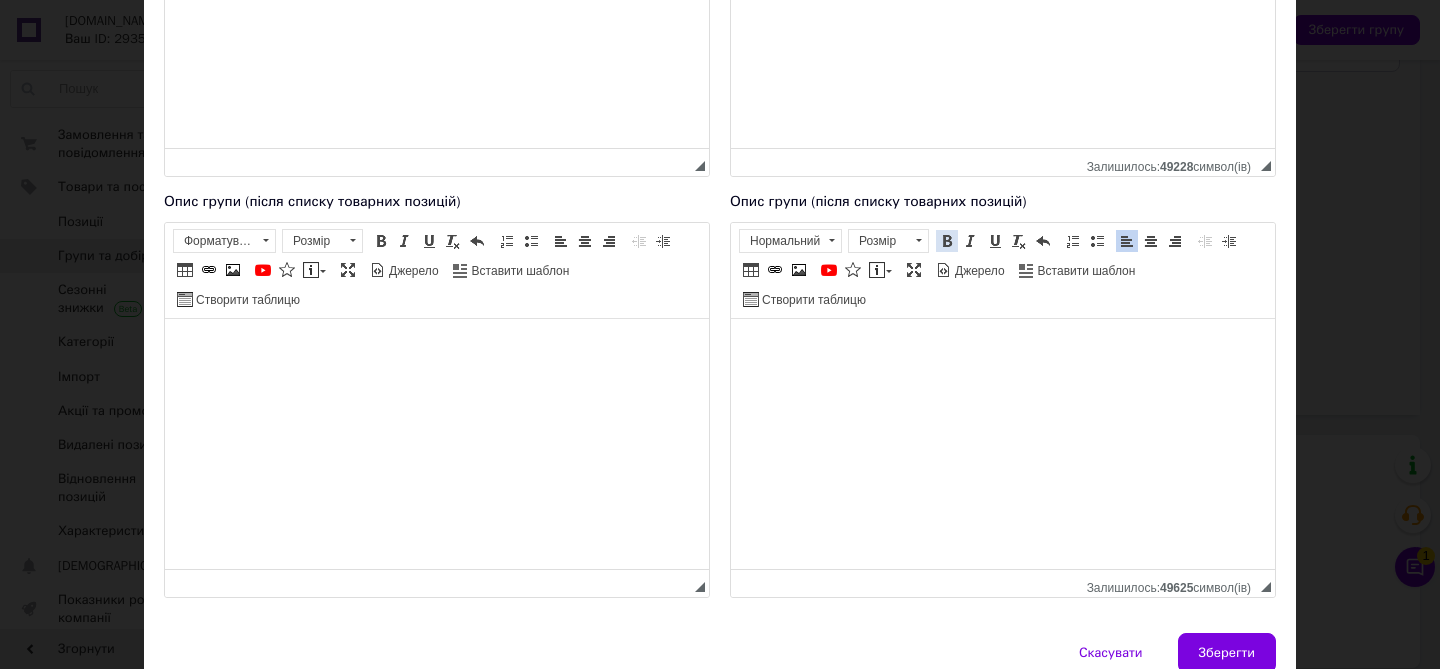click at bounding box center (947, 241) 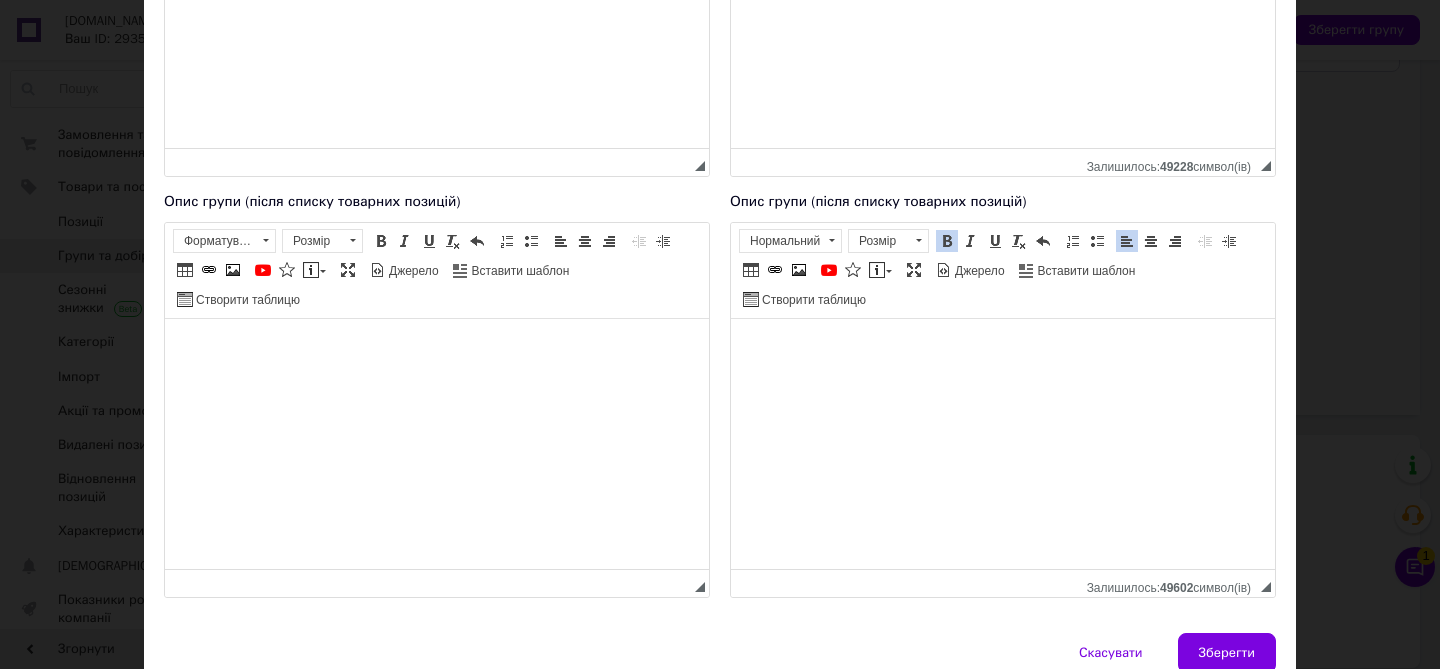 click at bounding box center (947, 241) 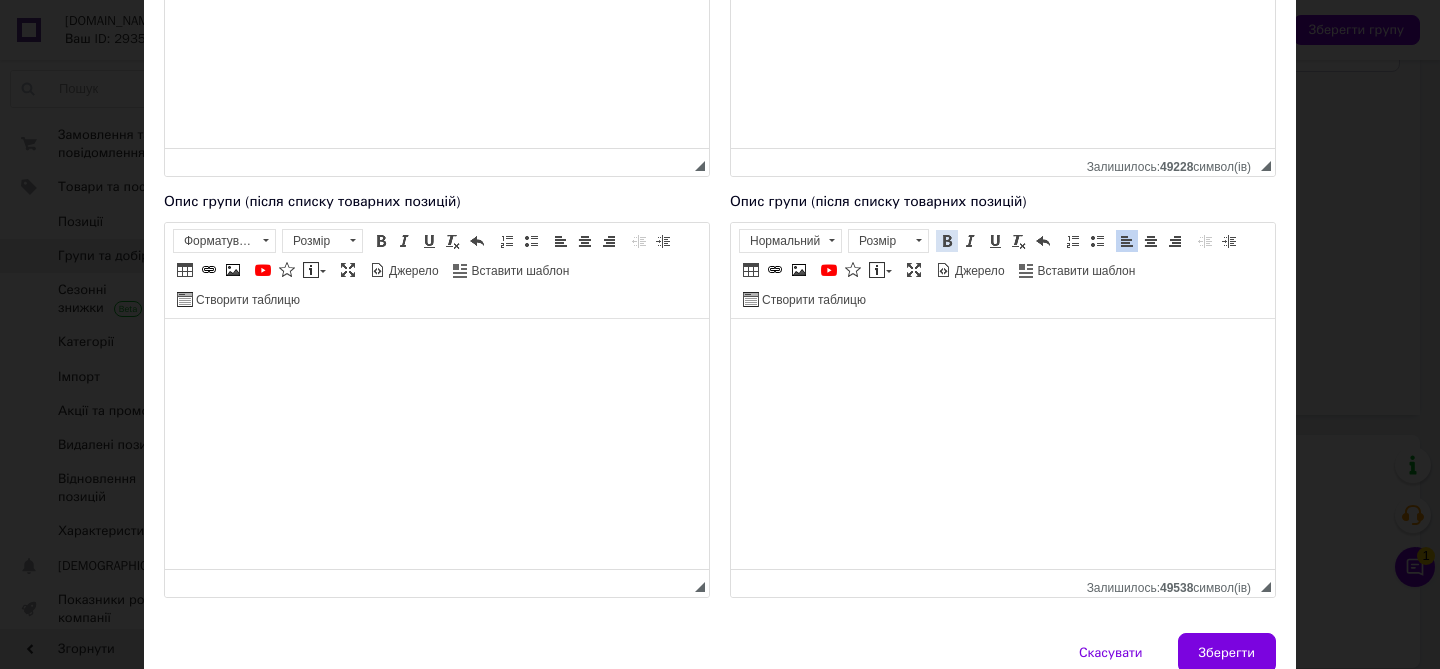 click at bounding box center (947, 241) 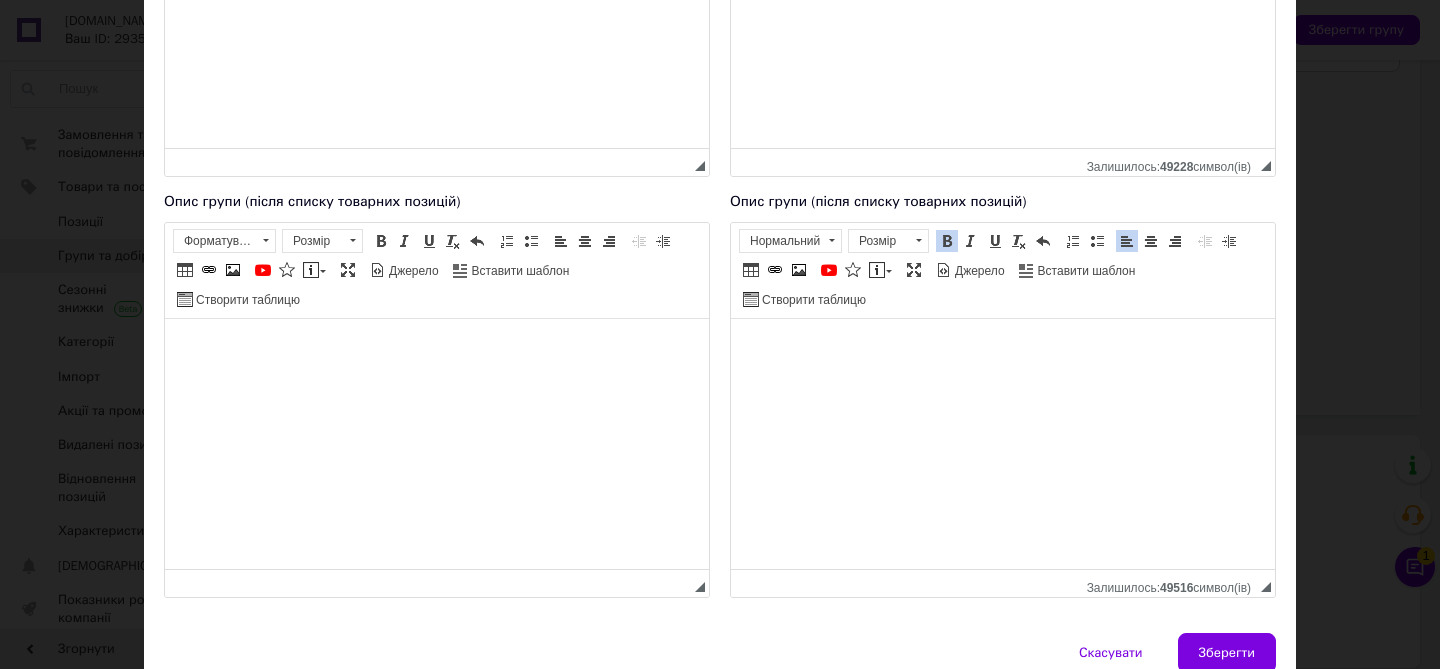 click at bounding box center (947, 241) 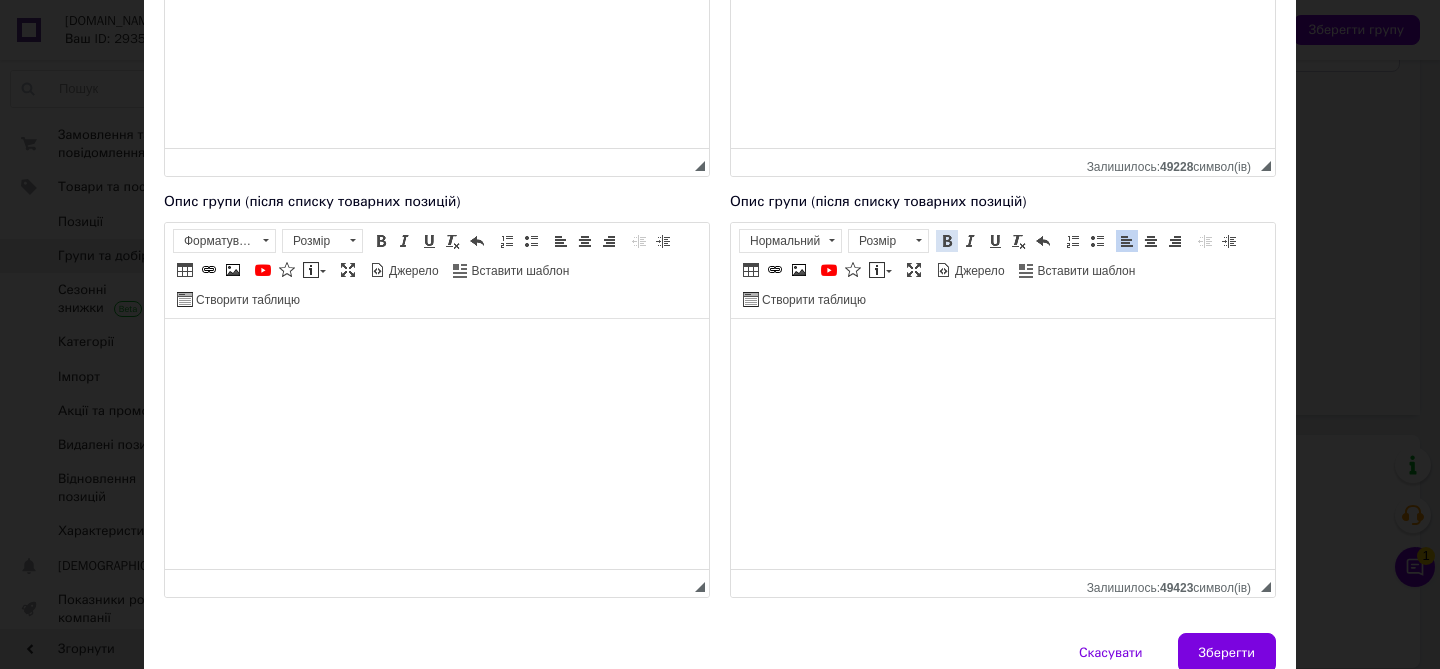 click at bounding box center [947, 241] 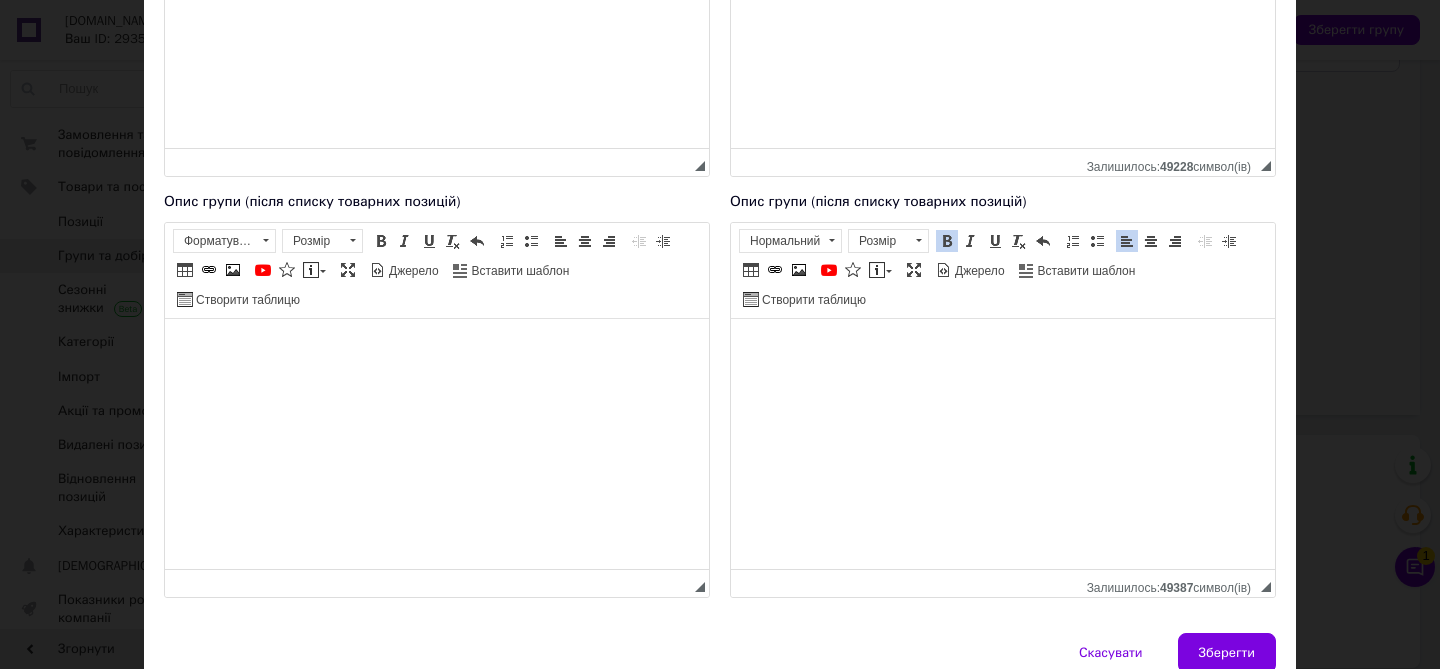 click at bounding box center (947, 241) 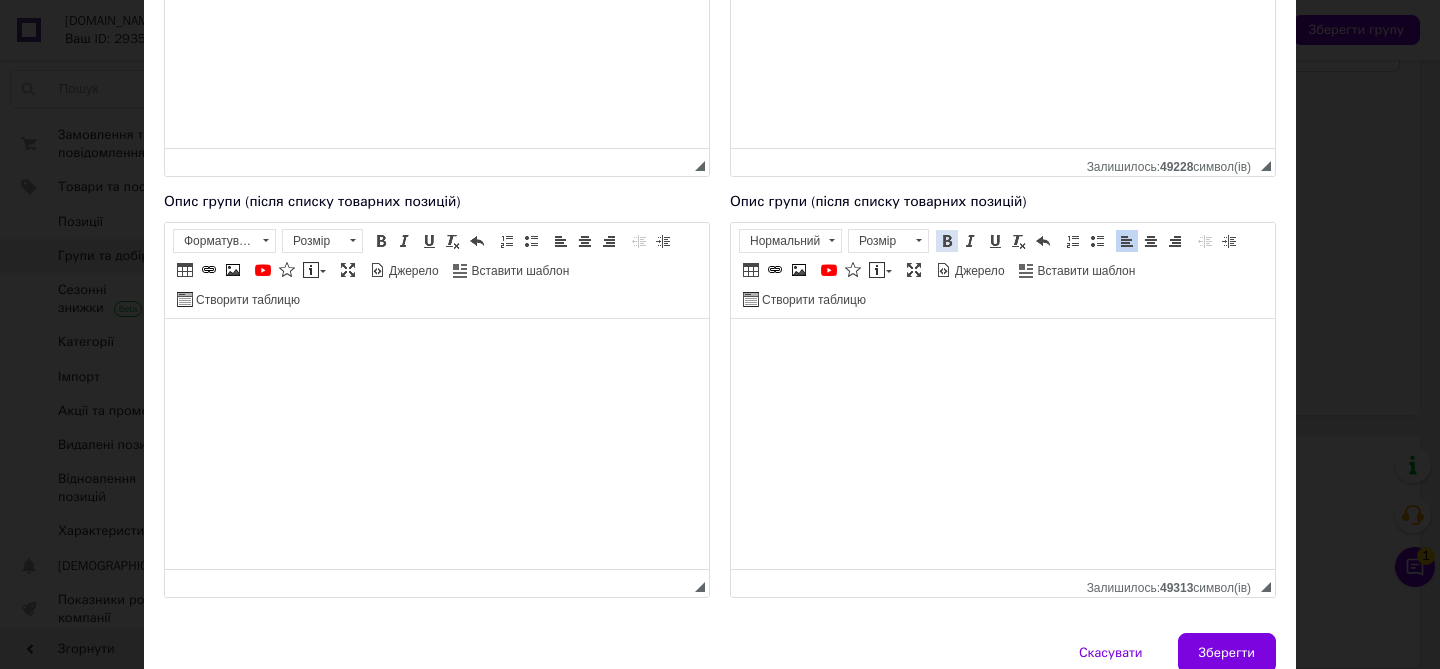 click at bounding box center [947, 241] 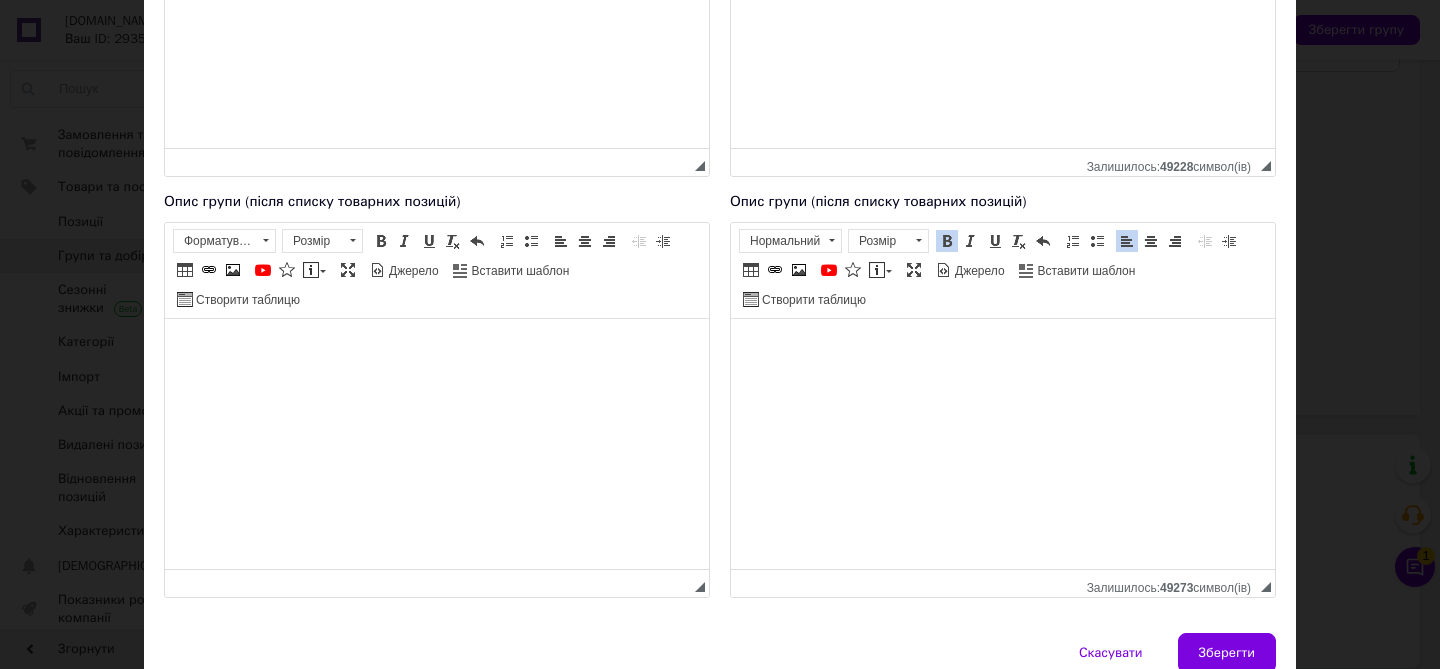 click at bounding box center (947, 241) 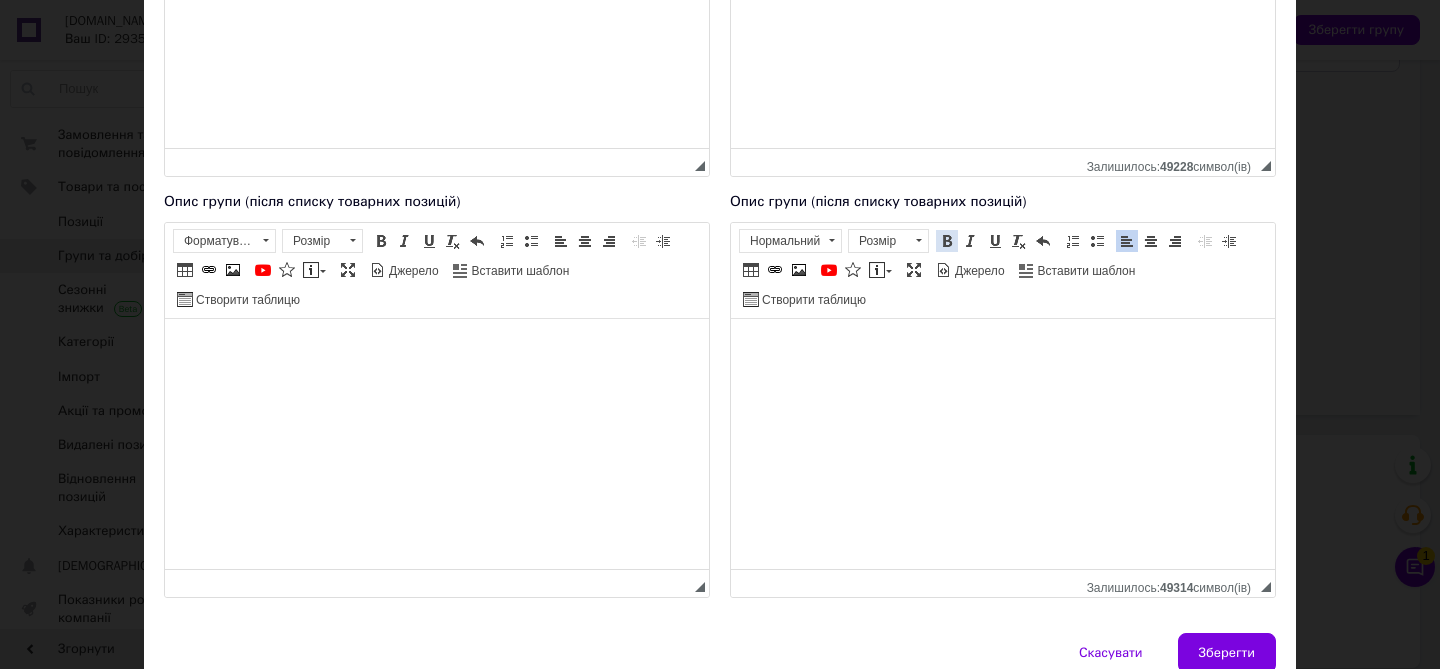 click at bounding box center (947, 241) 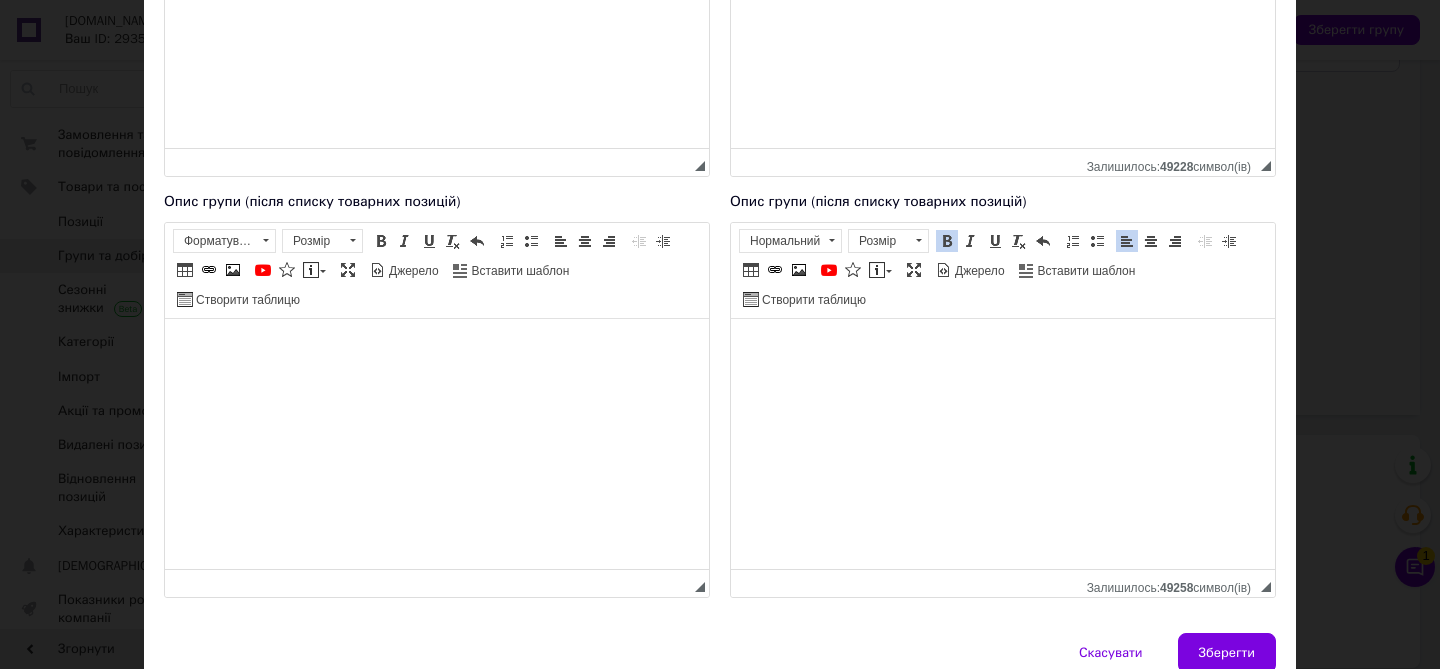 click at bounding box center (947, 241) 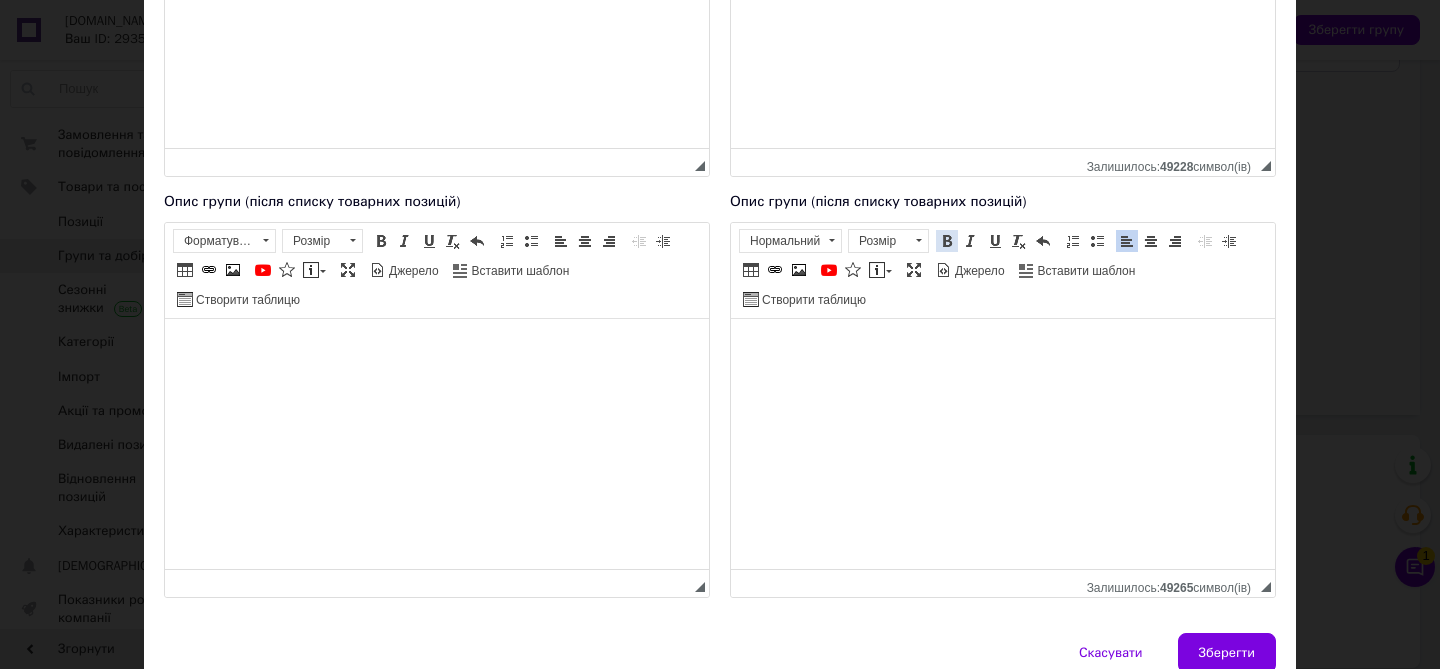 click at bounding box center [947, 241] 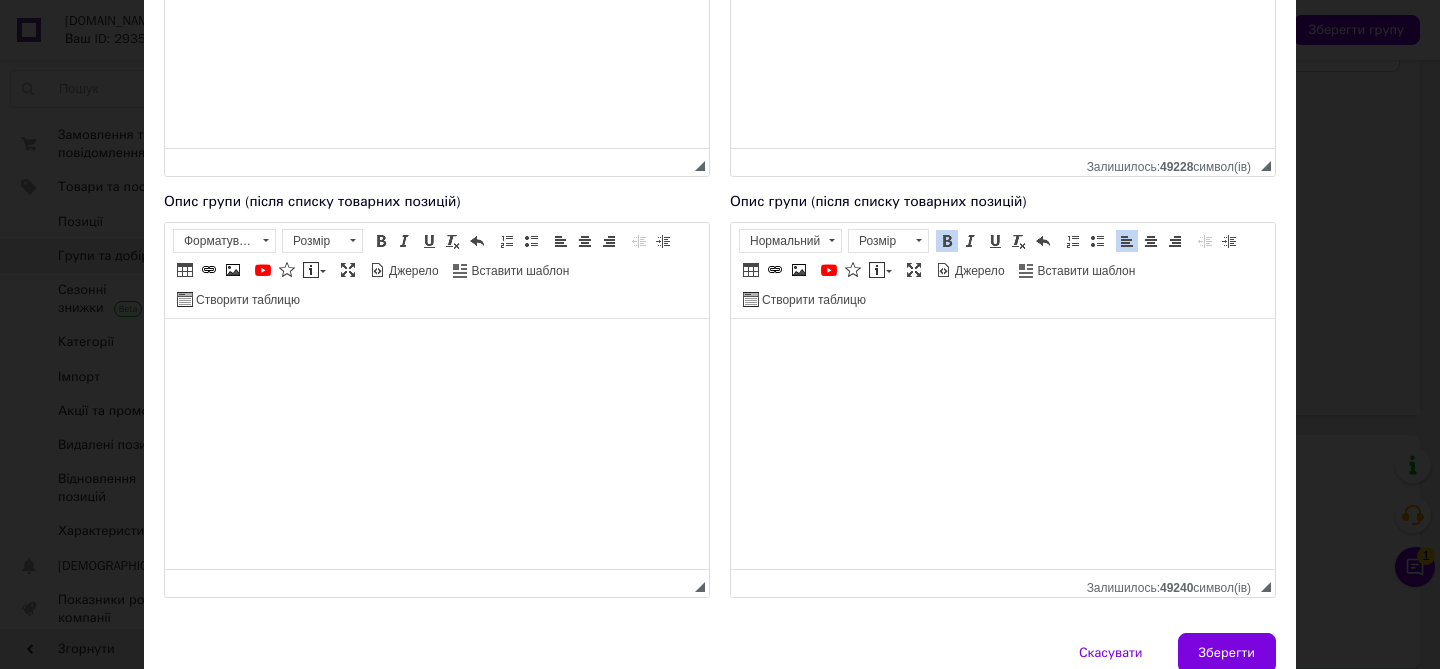 click at bounding box center (947, 241) 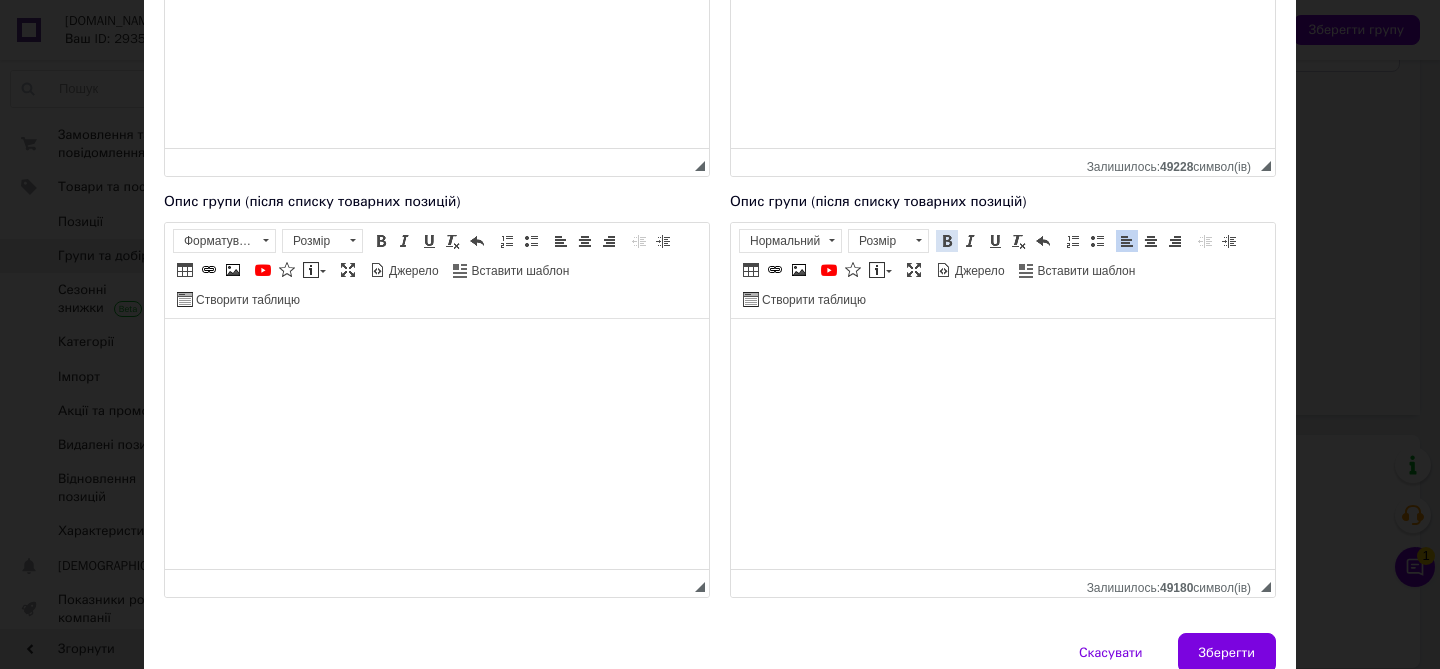 click at bounding box center [947, 241] 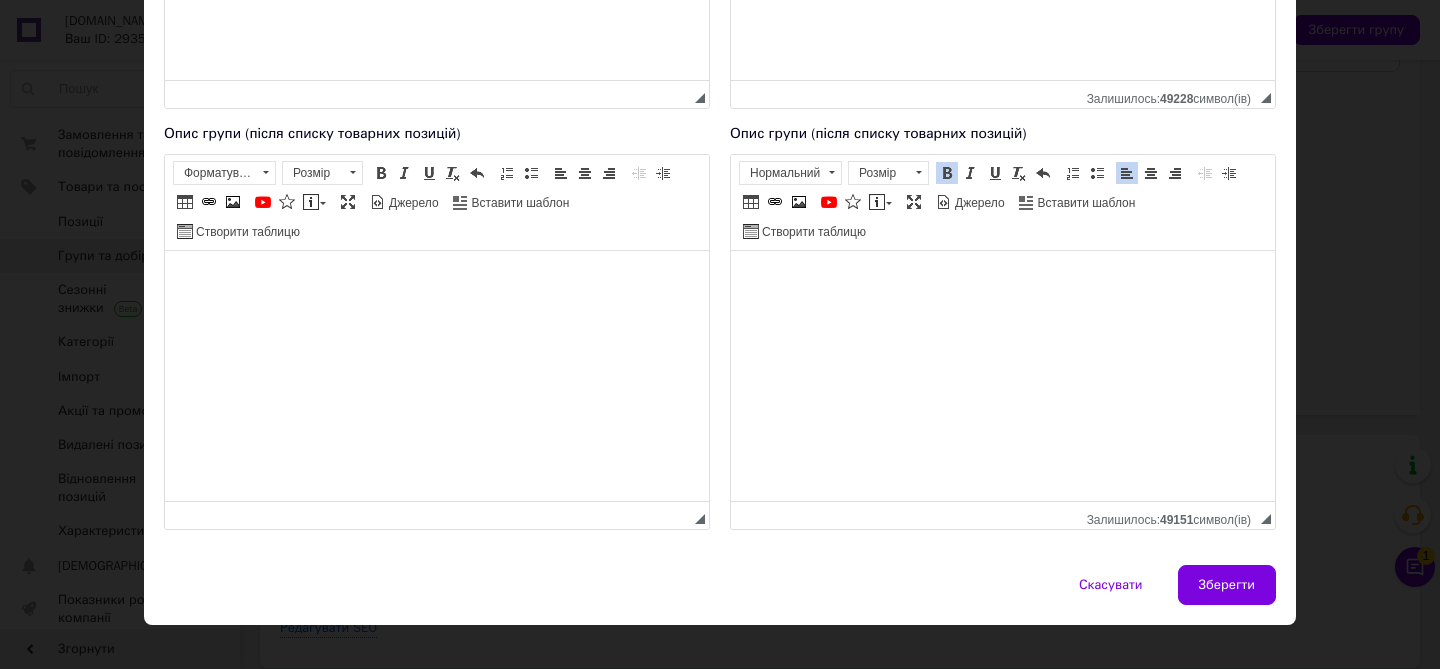 scroll, scrollTop: 569, scrollLeft: 0, axis: vertical 